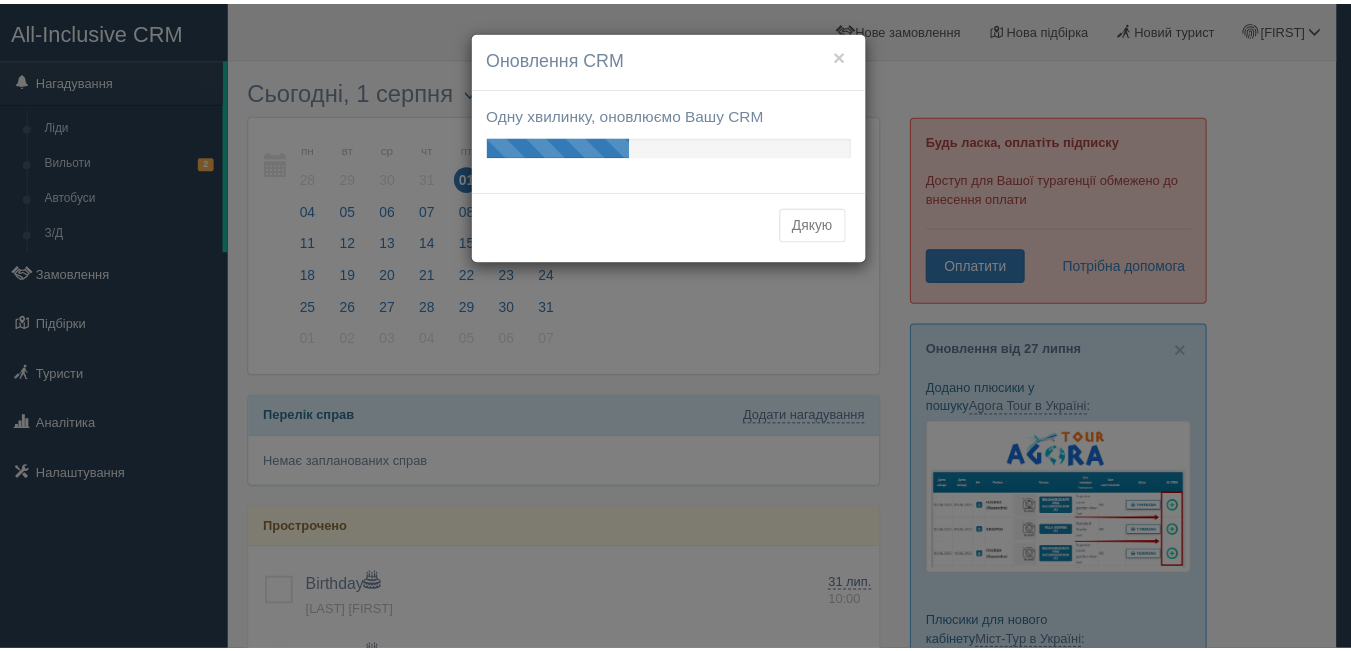 scroll, scrollTop: 0, scrollLeft: 0, axis: both 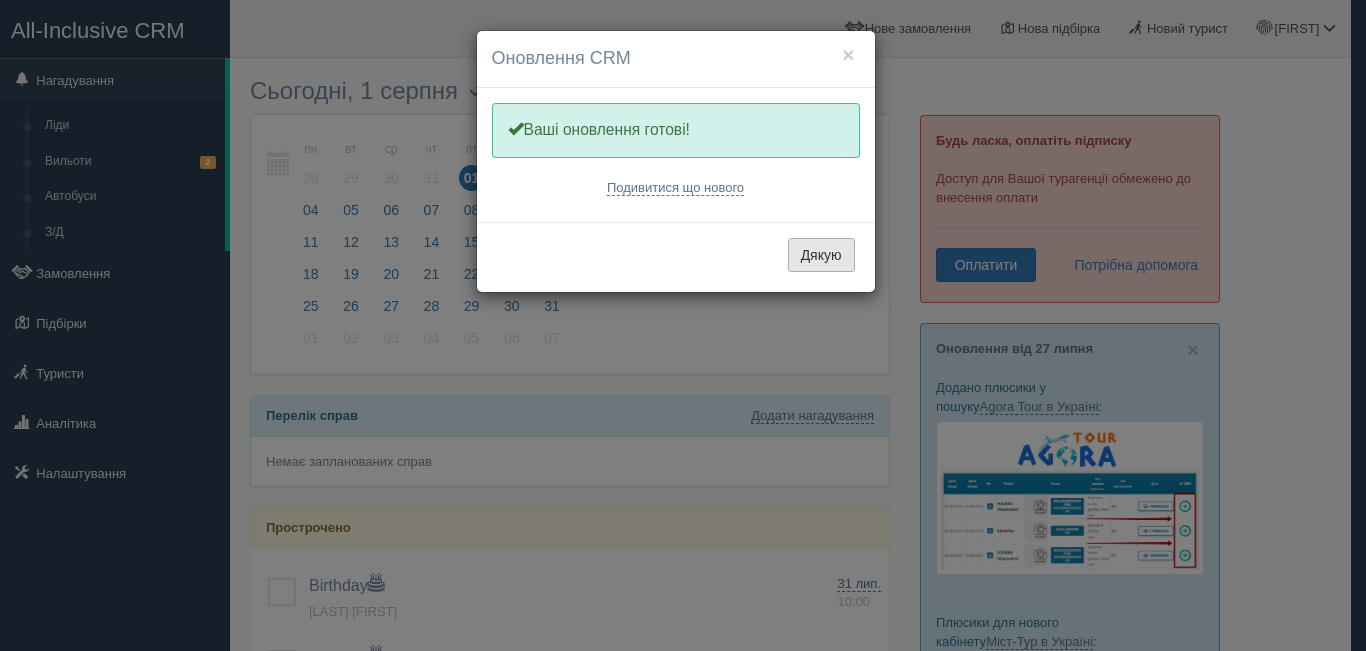 click on "Дякую" at bounding box center [821, 255] 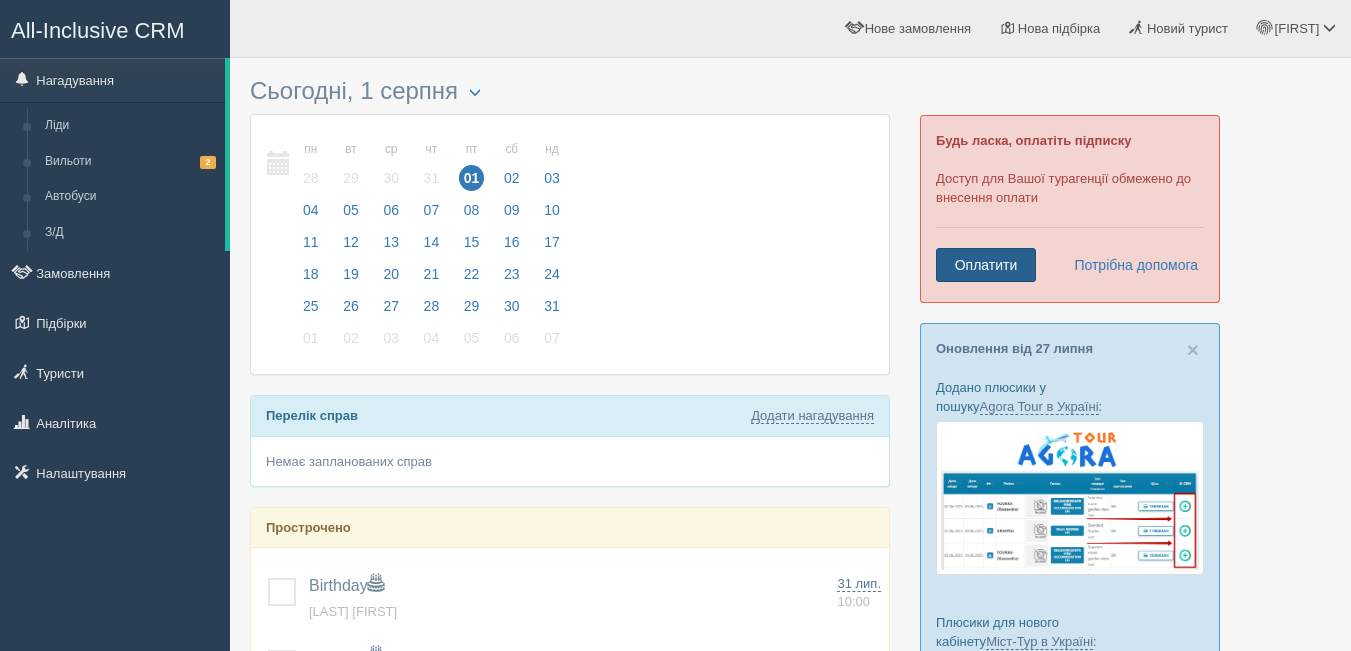 click on "Оплатити" at bounding box center (986, 265) 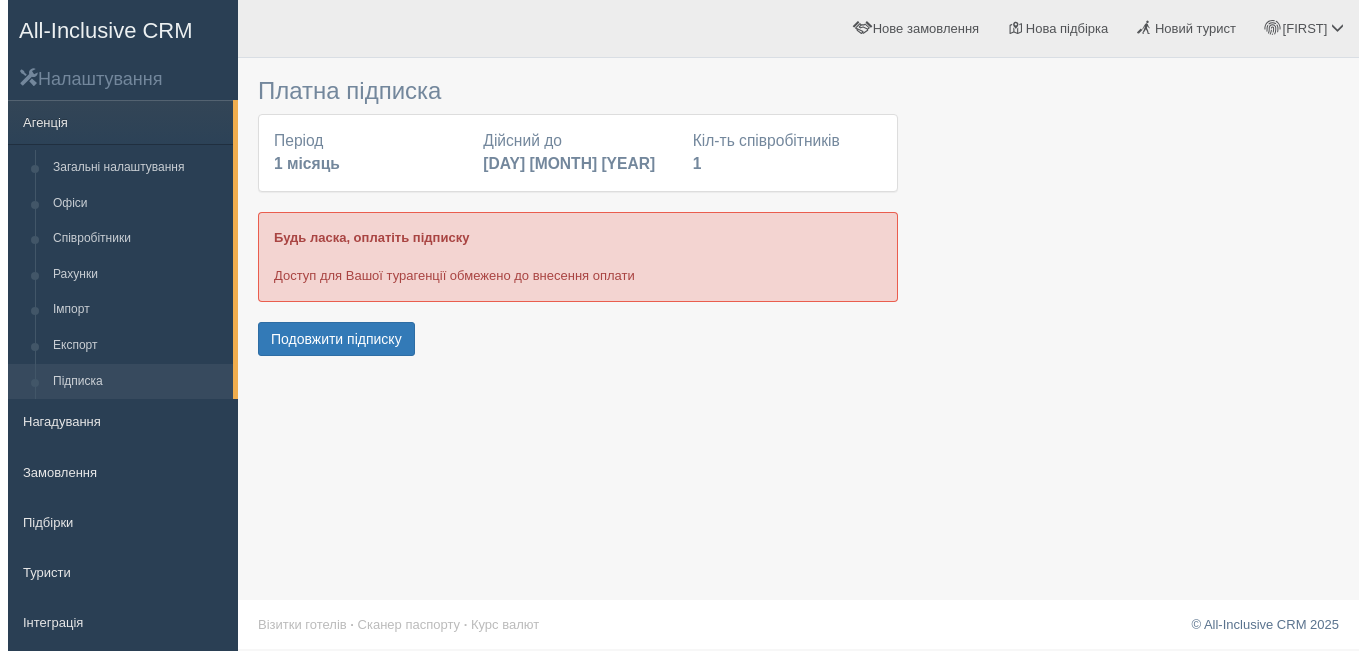 scroll, scrollTop: 0, scrollLeft: 0, axis: both 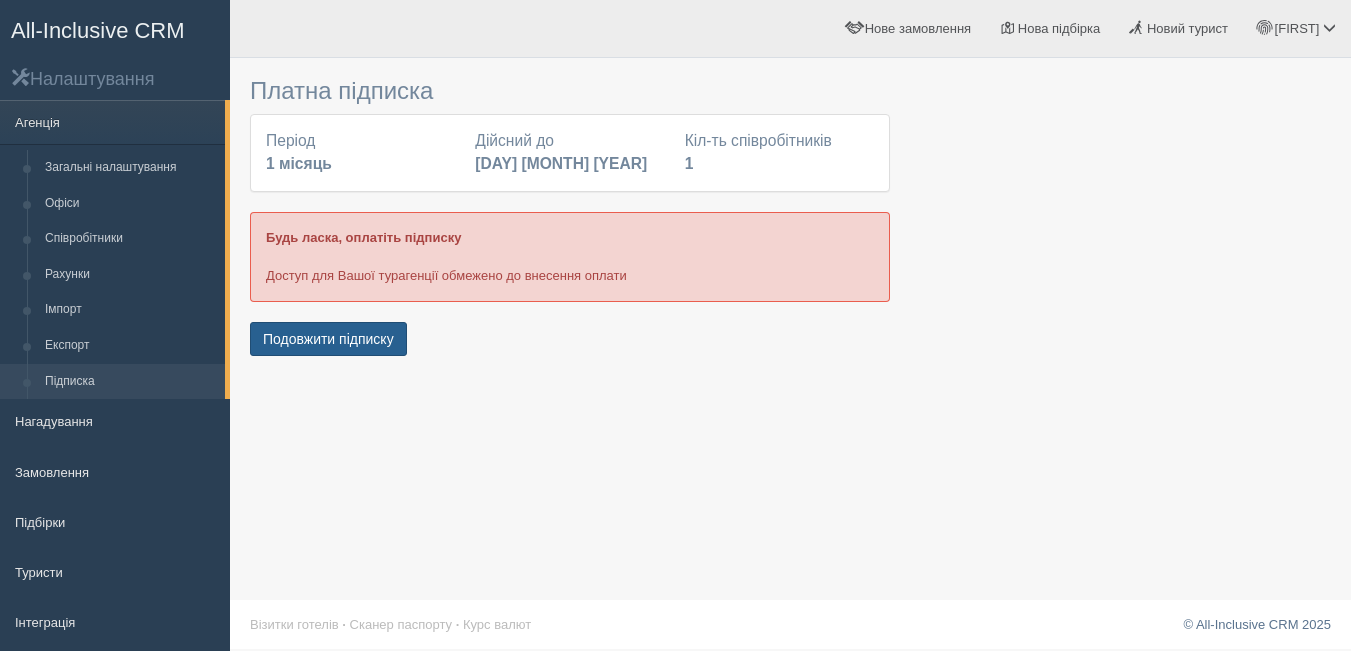 click on "Подовжити підписку" at bounding box center [328, 339] 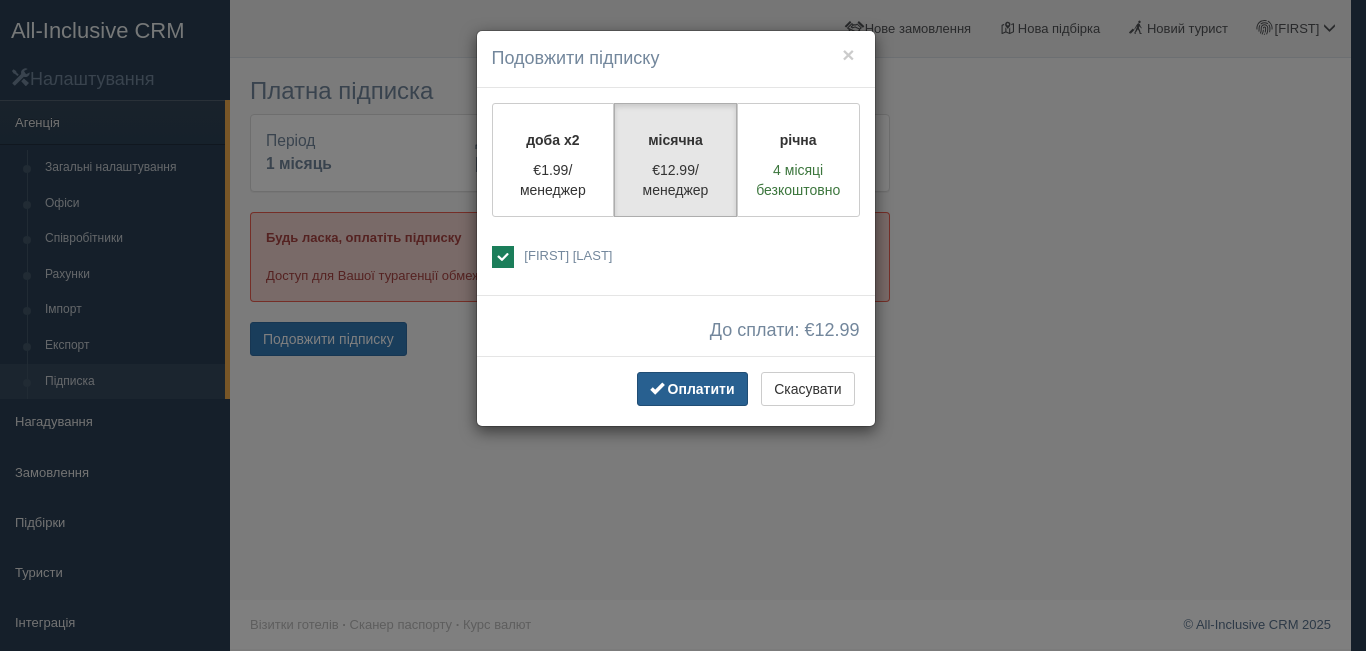 click on "Оплатити" at bounding box center (701, 389) 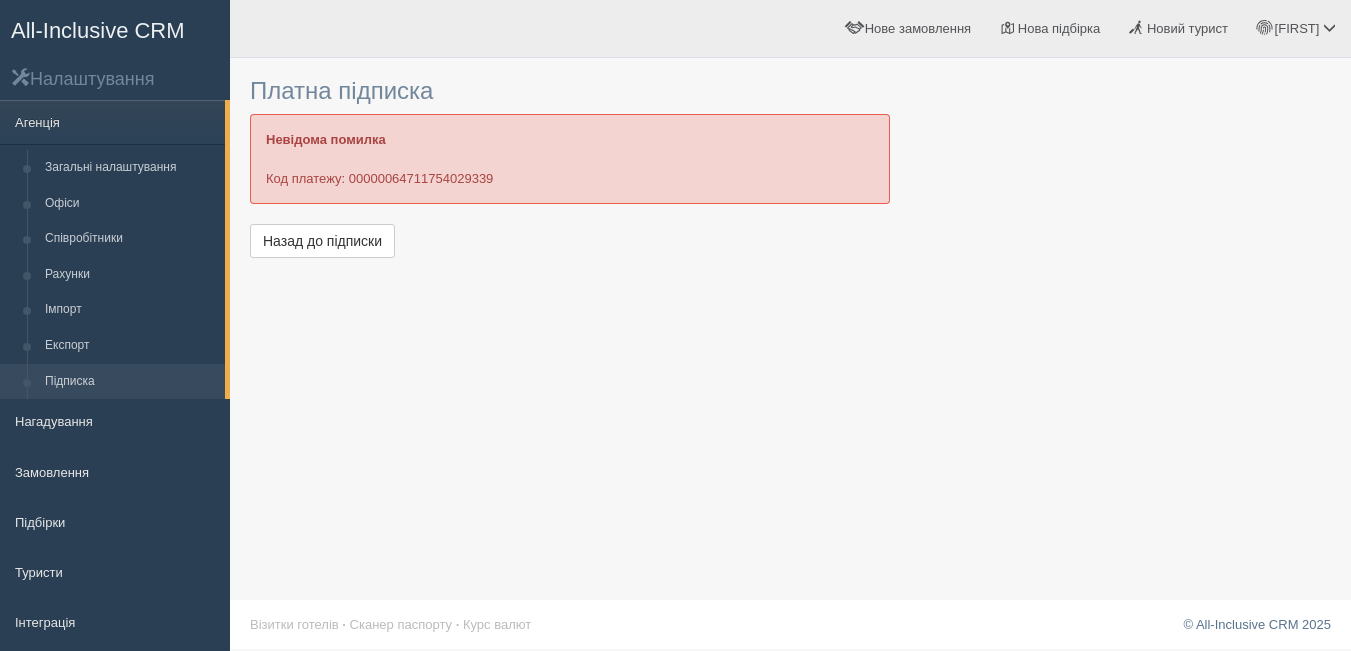 scroll, scrollTop: 0, scrollLeft: 0, axis: both 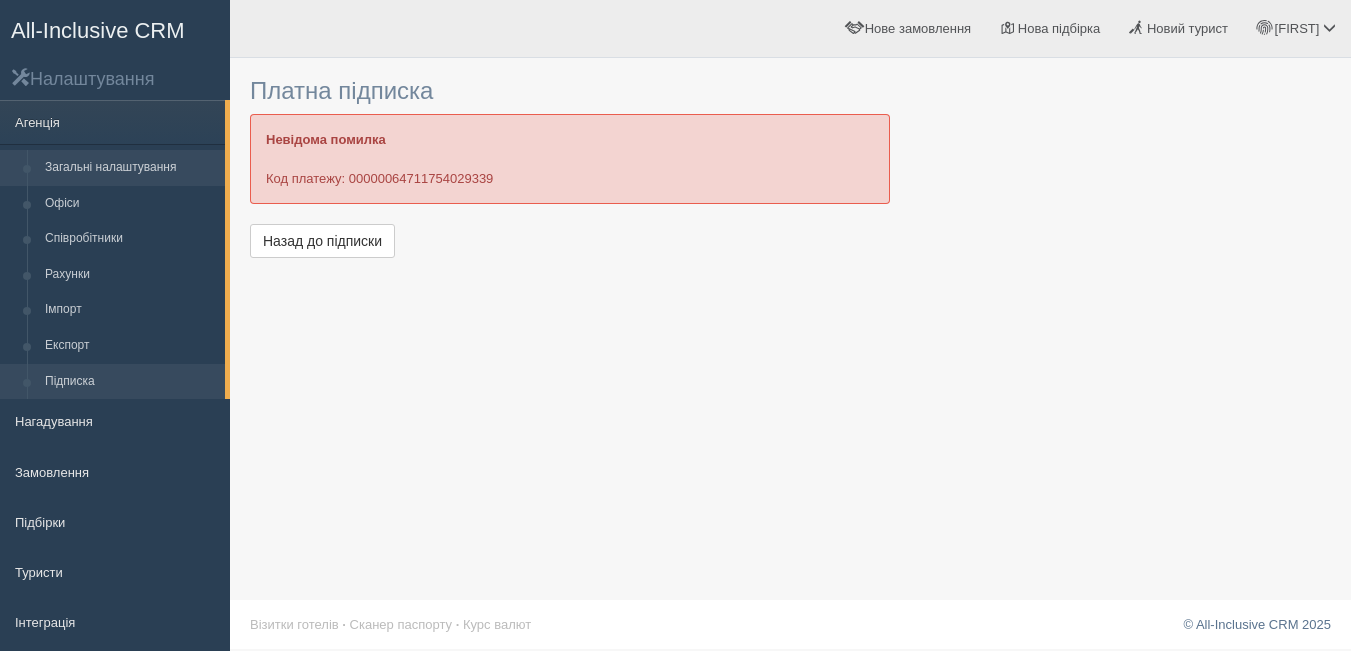 click on "Загальні налаштування" at bounding box center [130, 168] 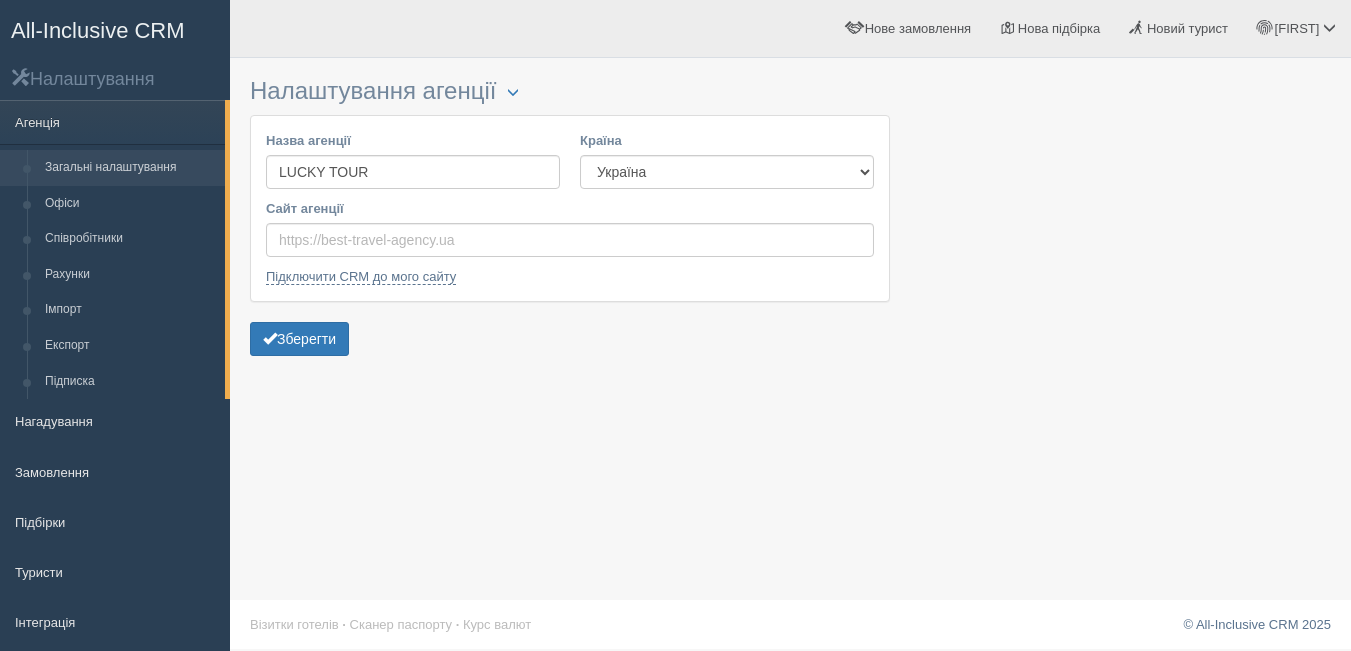scroll, scrollTop: 0, scrollLeft: 0, axis: both 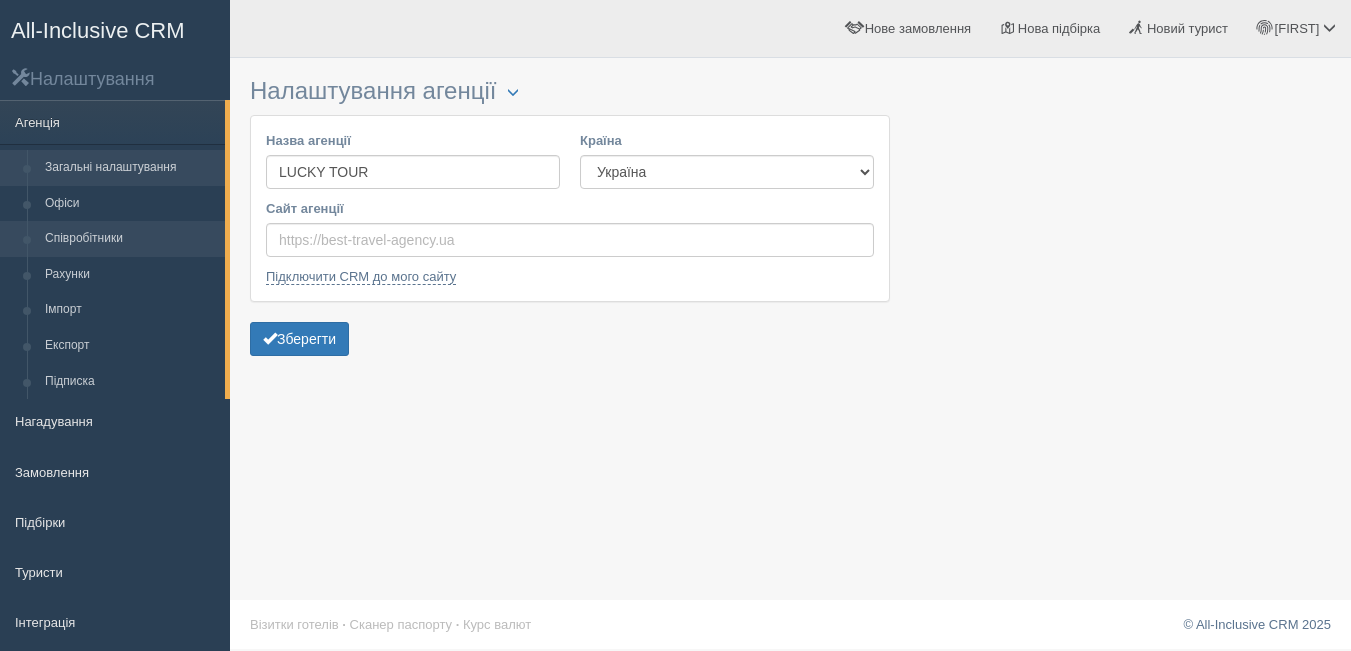 click on "Співробітники" at bounding box center (130, 239) 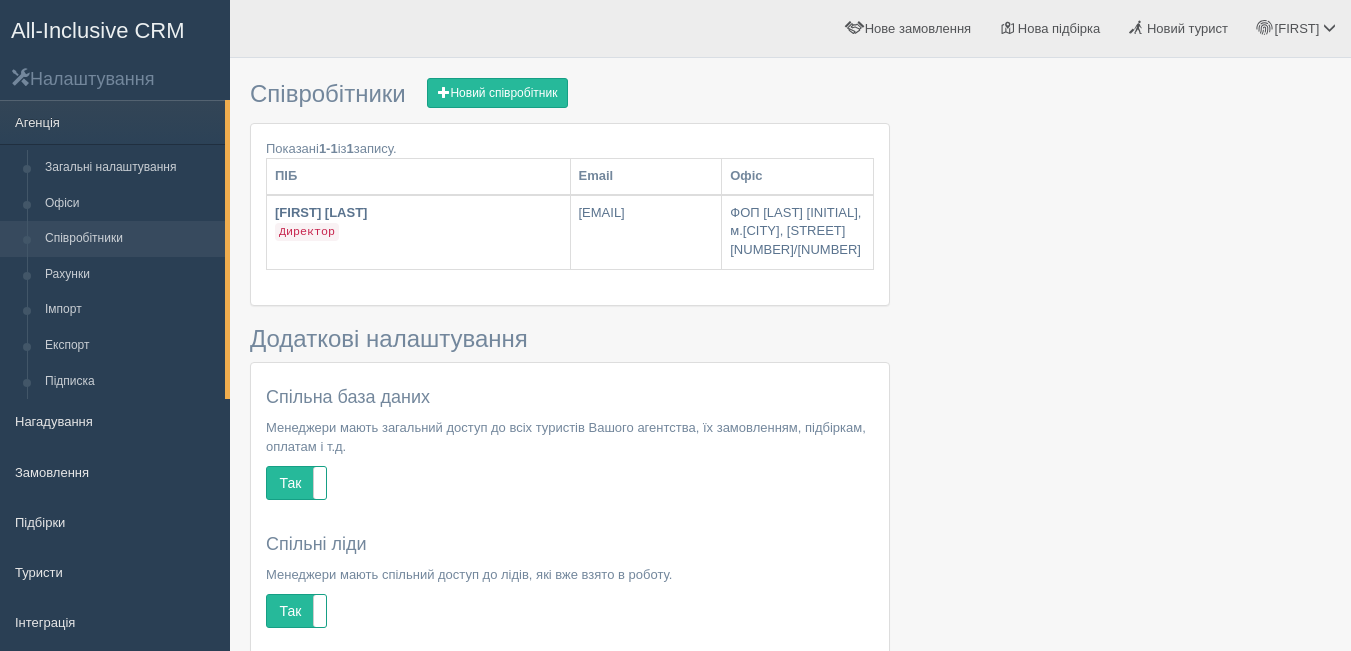 scroll, scrollTop: 0, scrollLeft: 0, axis: both 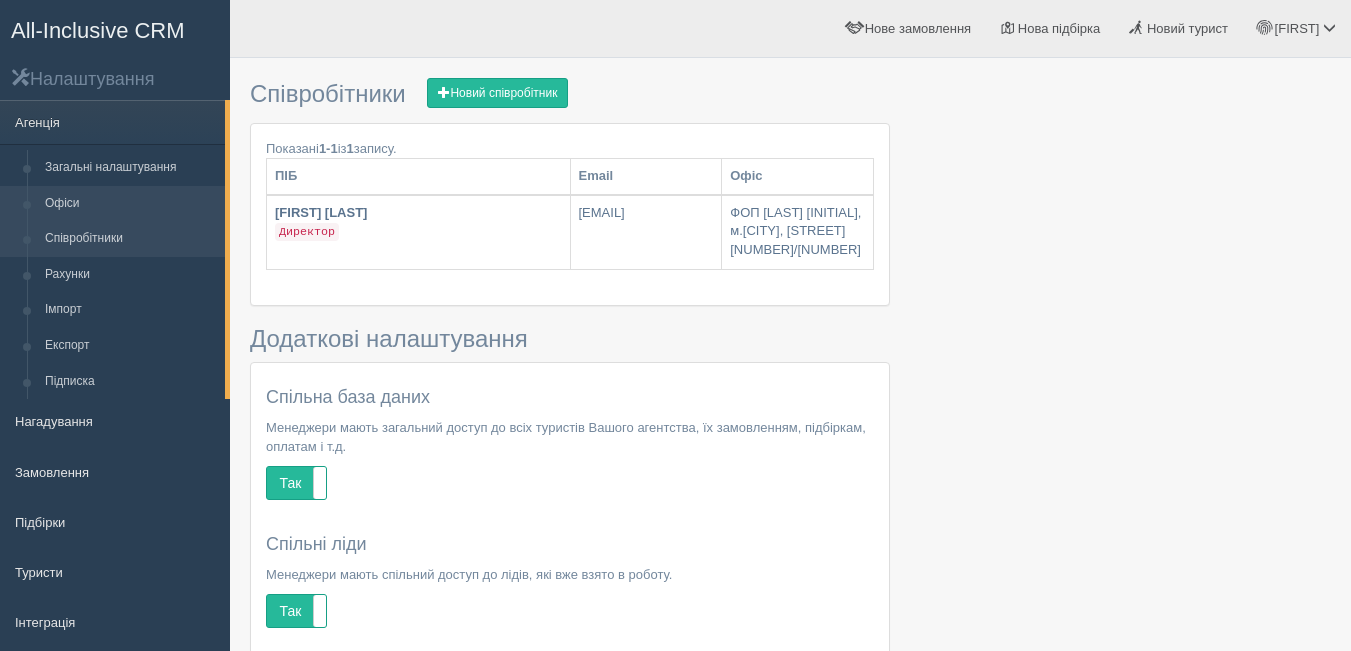 click on "Офіси" at bounding box center (130, 204) 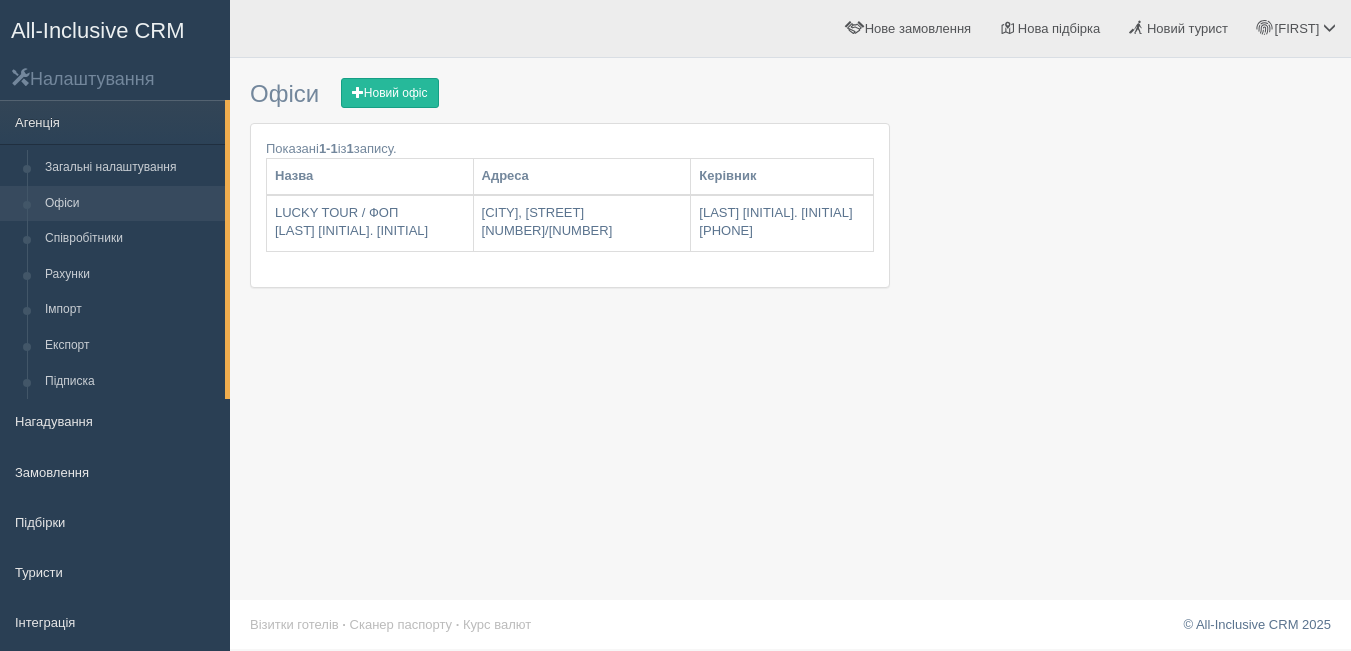 scroll, scrollTop: 0, scrollLeft: 0, axis: both 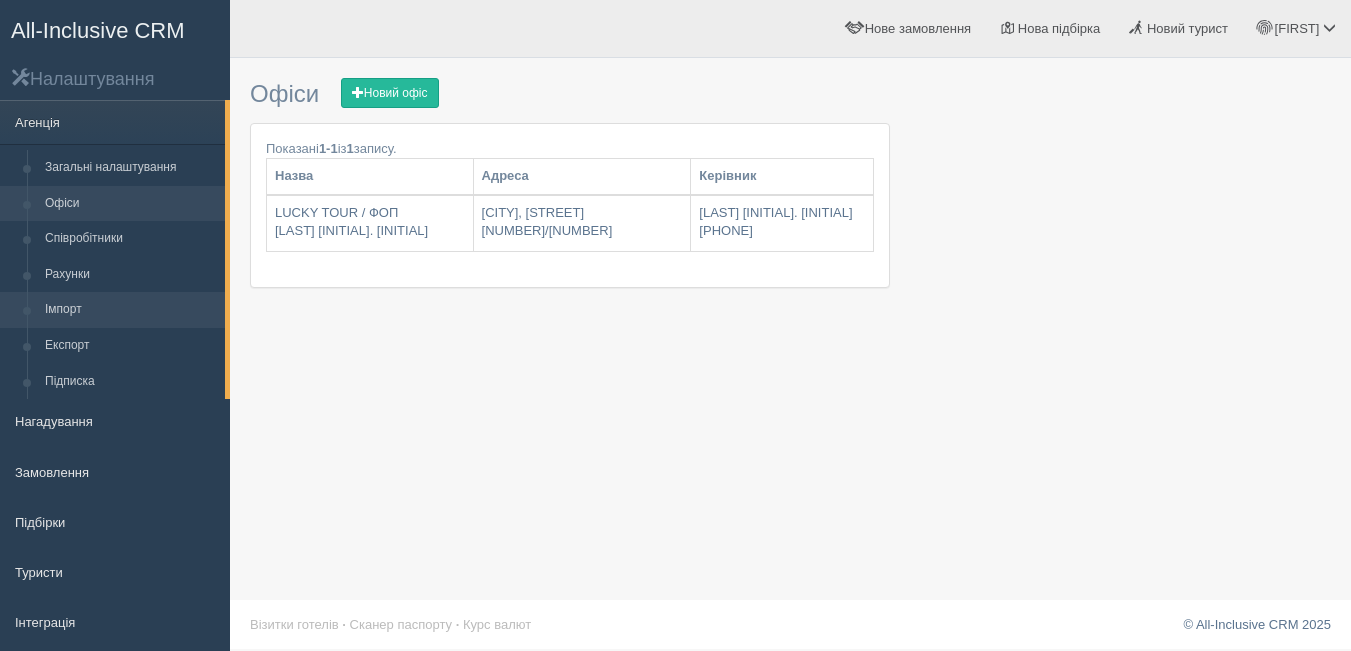 click on "Імпорт" at bounding box center (130, 310) 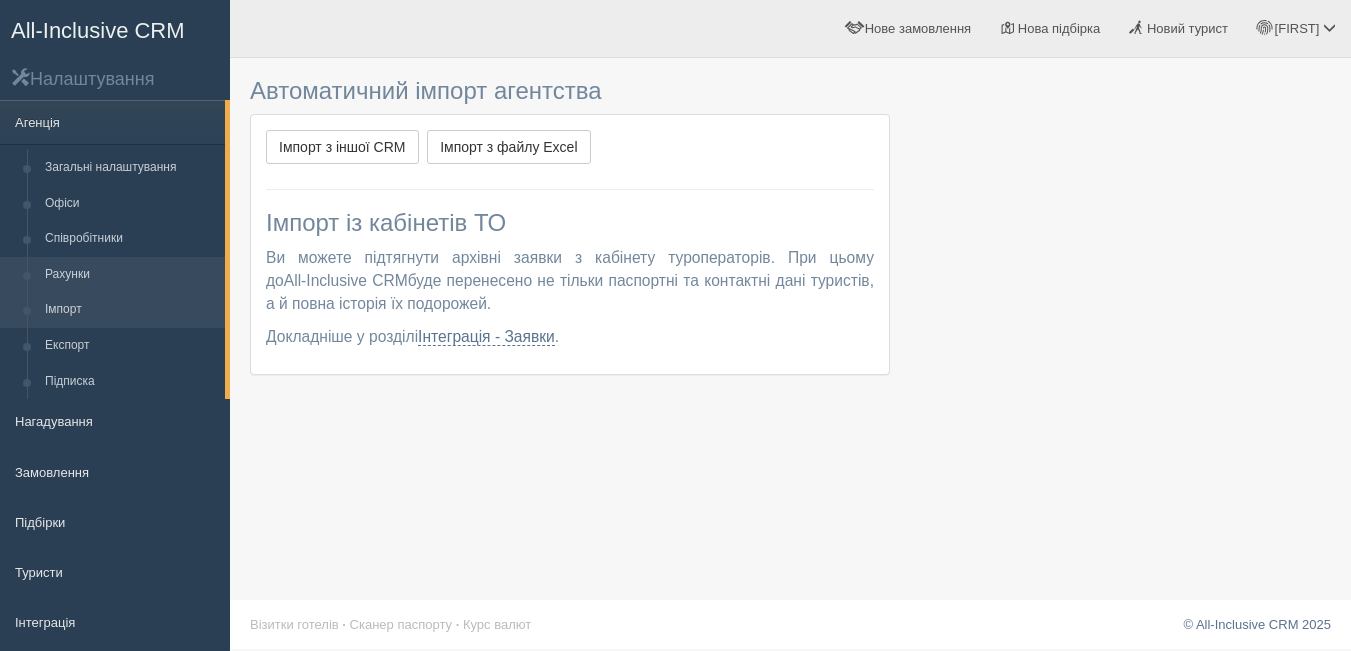 scroll, scrollTop: 0, scrollLeft: 0, axis: both 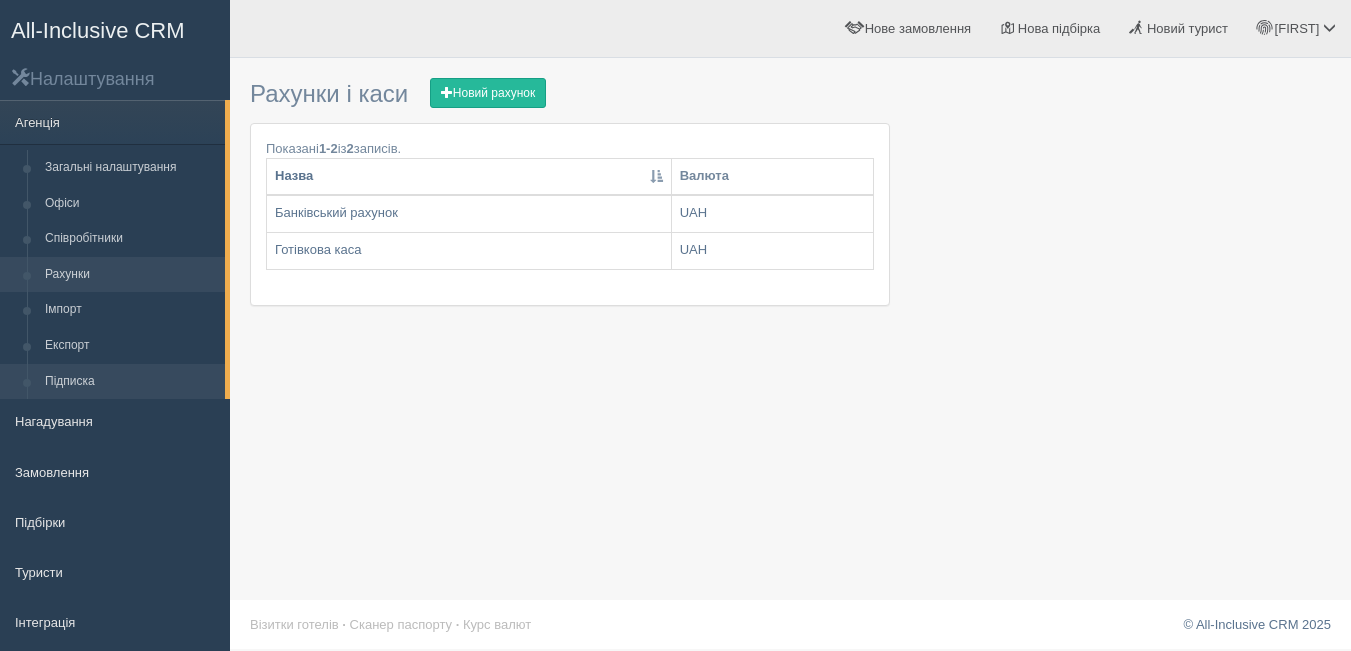 click on "Підписка" at bounding box center [130, 382] 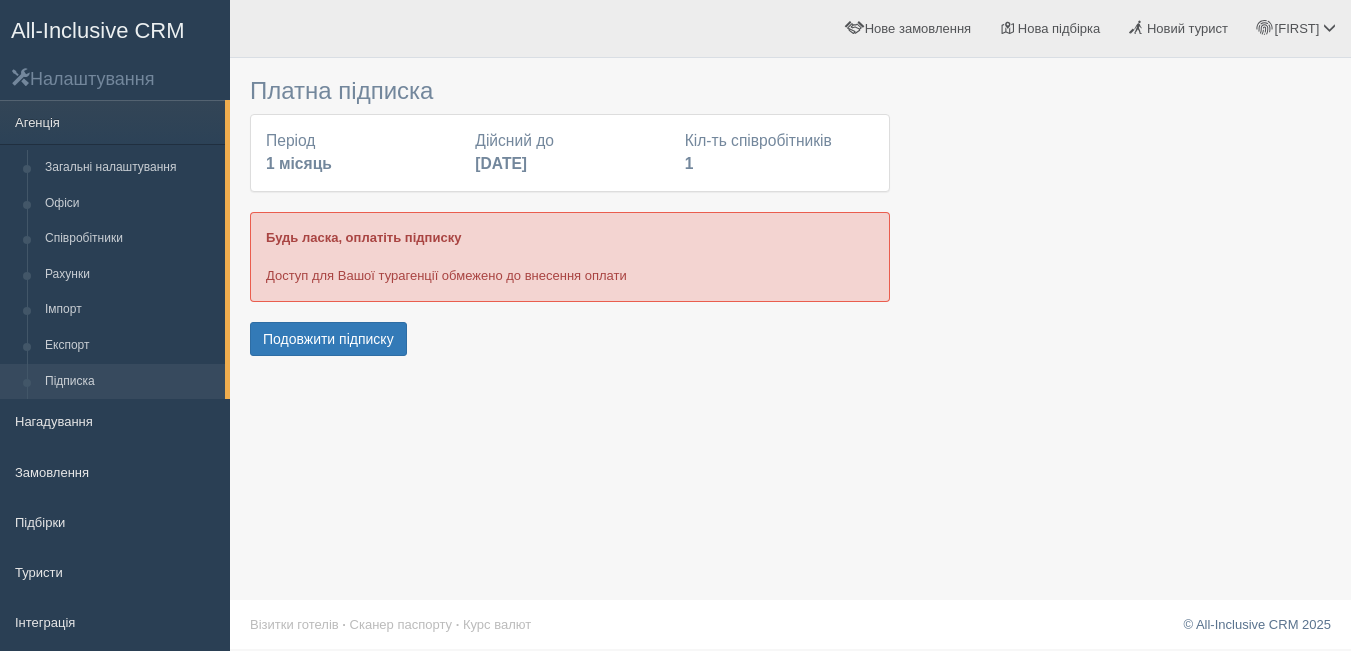 scroll, scrollTop: 0, scrollLeft: 0, axis: both 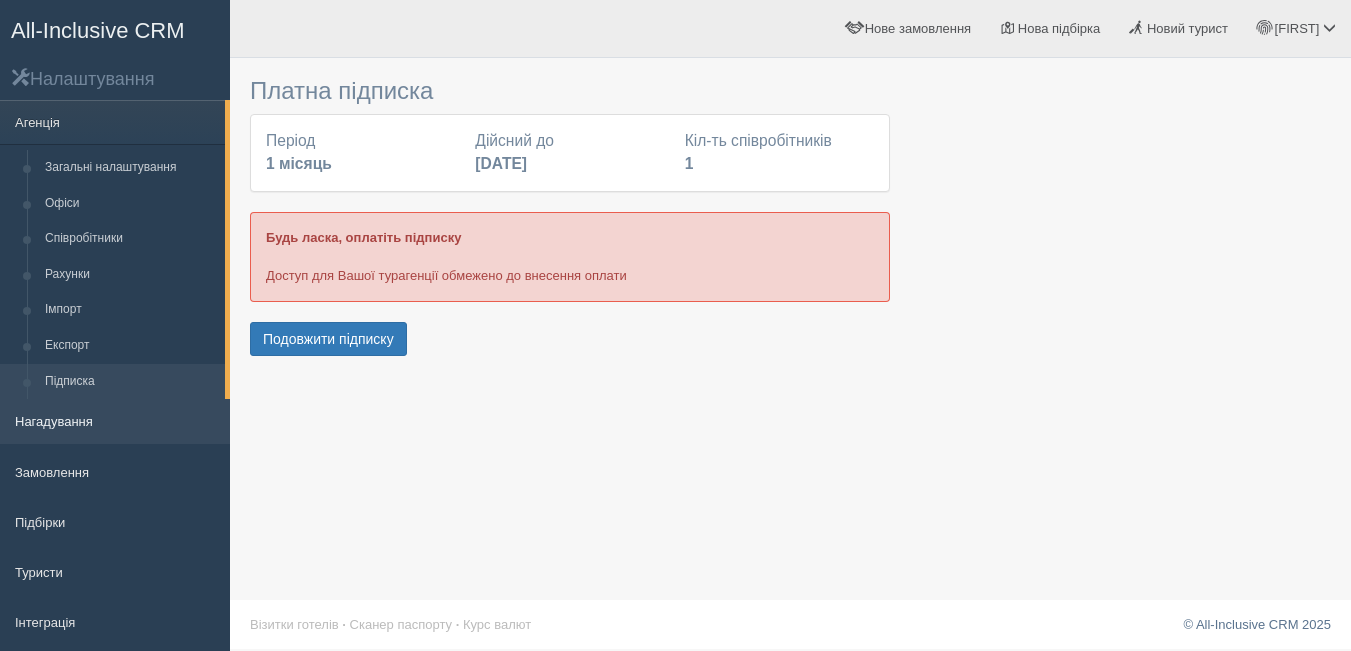 click on "Нагадування" at bounding box center (115, 421) 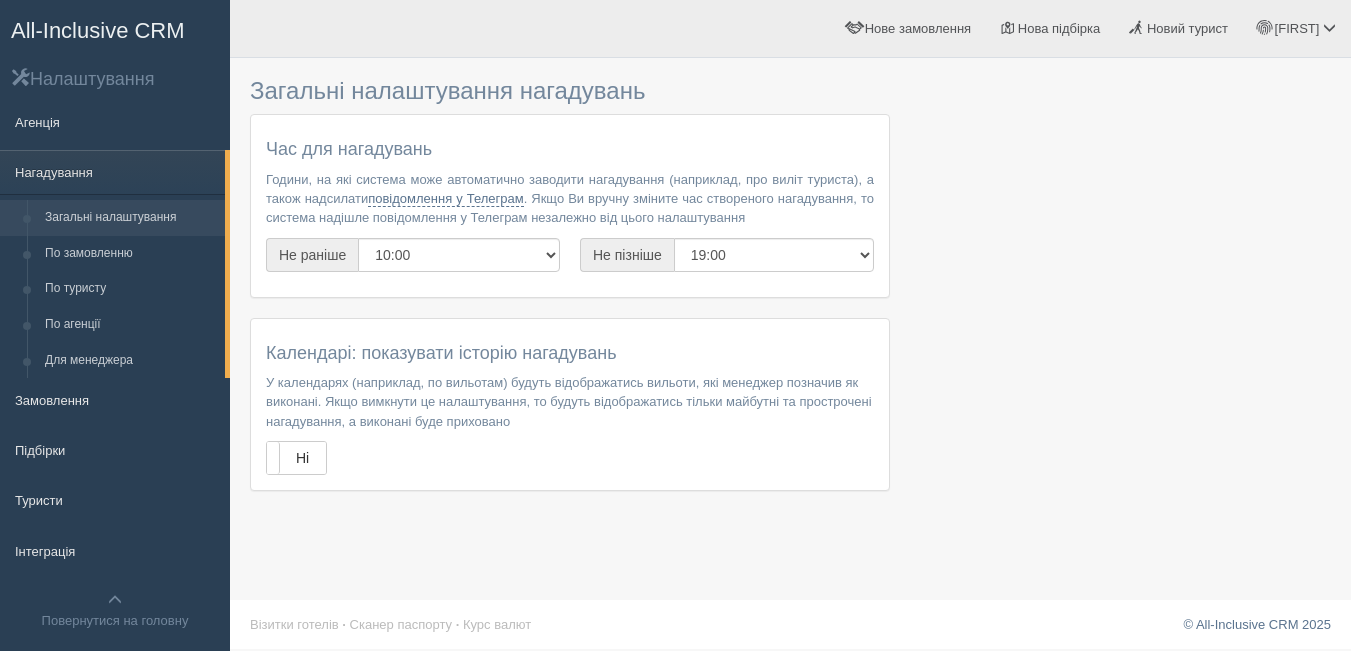 scroll, scrollTop: 0, scrollLeft: 0, axis: both 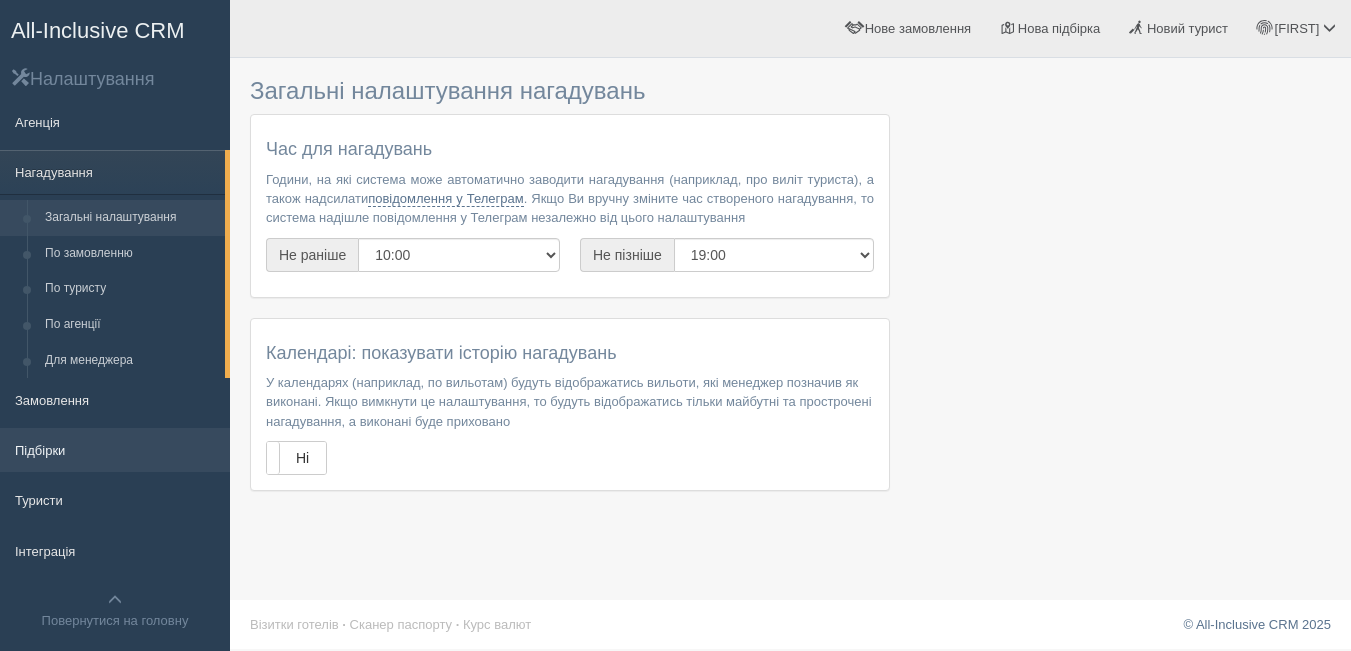 click on "Підбірки" at bounding box center (115, 450) 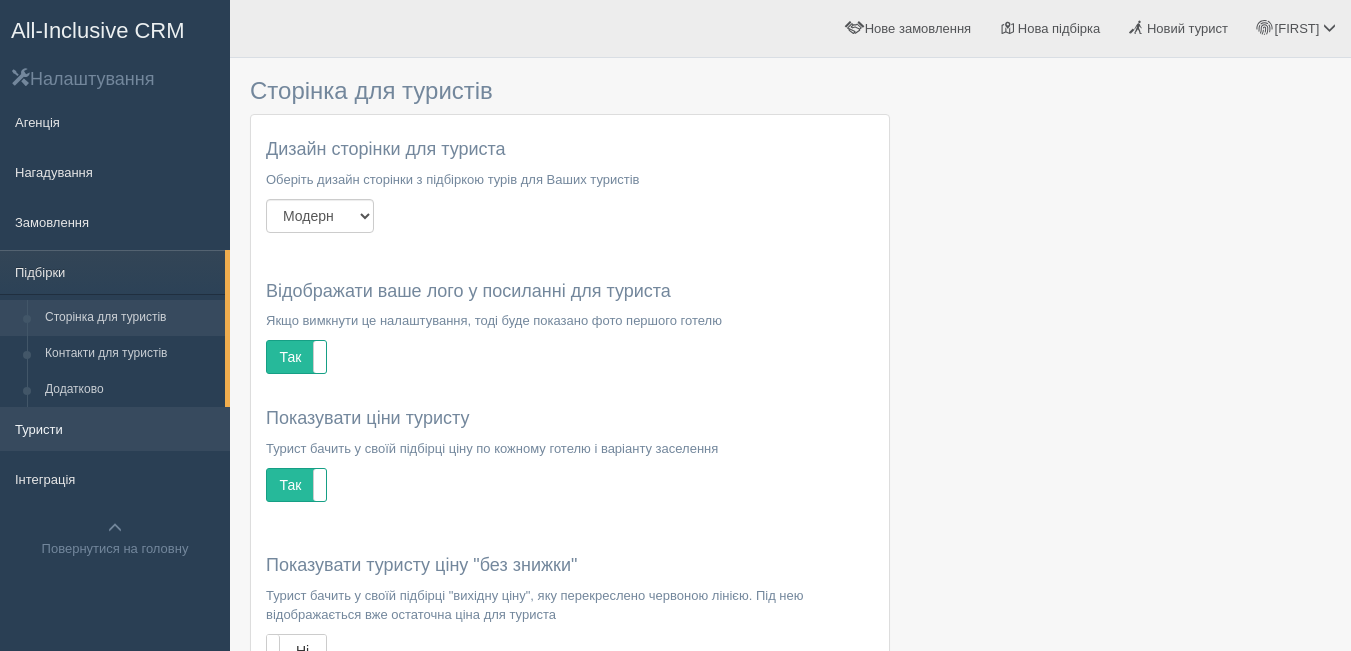 scroll, scrollTop: 0, scrollLeft: 0, axis: both 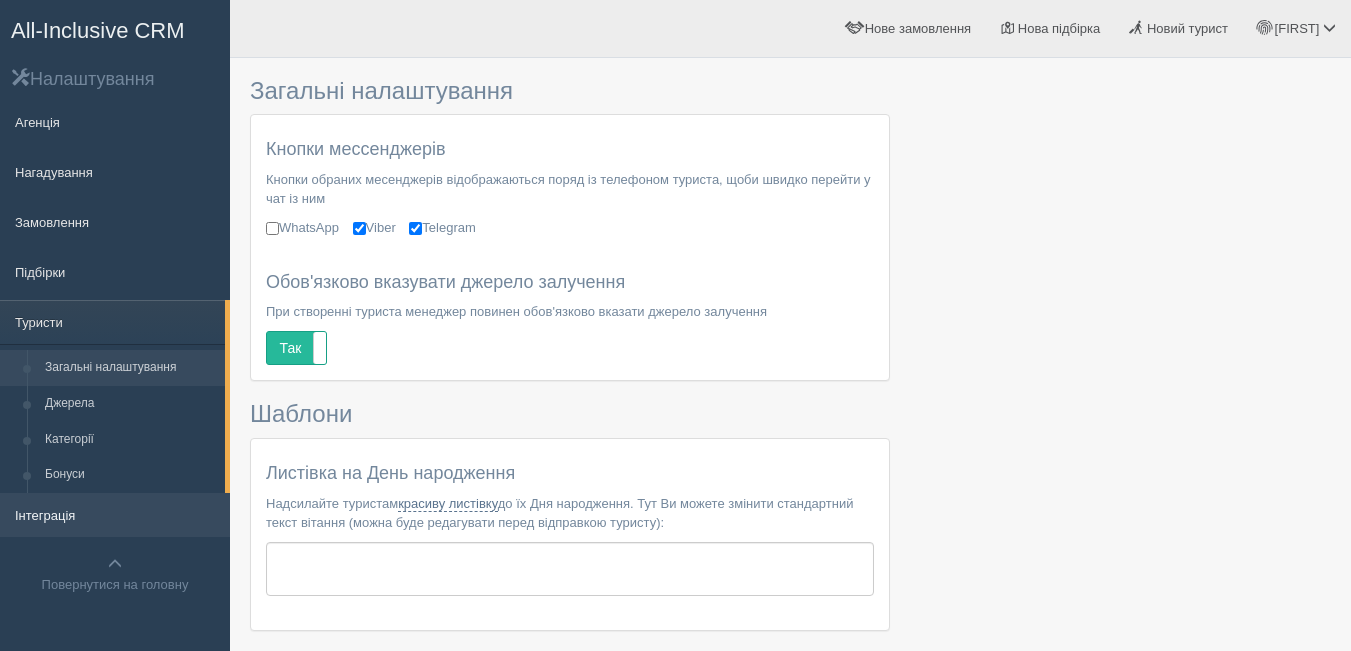 click on "Інтеграція" at bounding box center (115, 515) 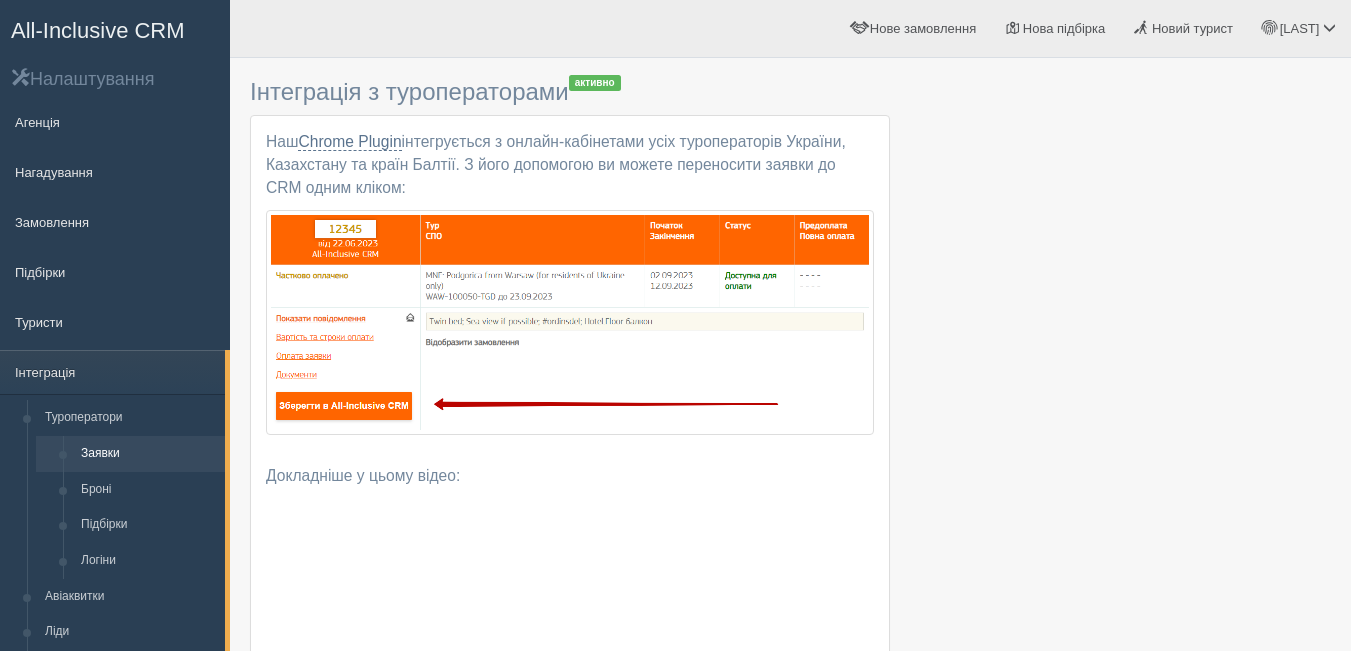scroll, scrollTop: 0, scrollLeft: 0, axis: both 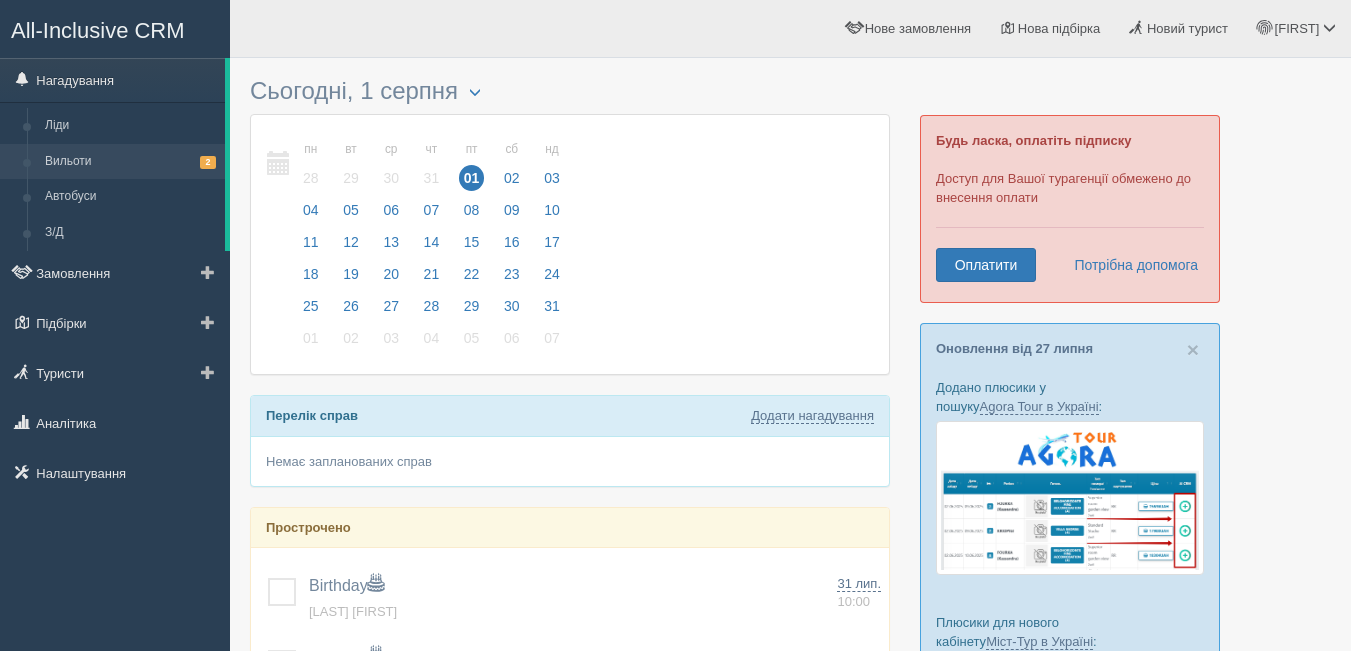 click on "Вильоти 2" at bounding box center (130, 162) 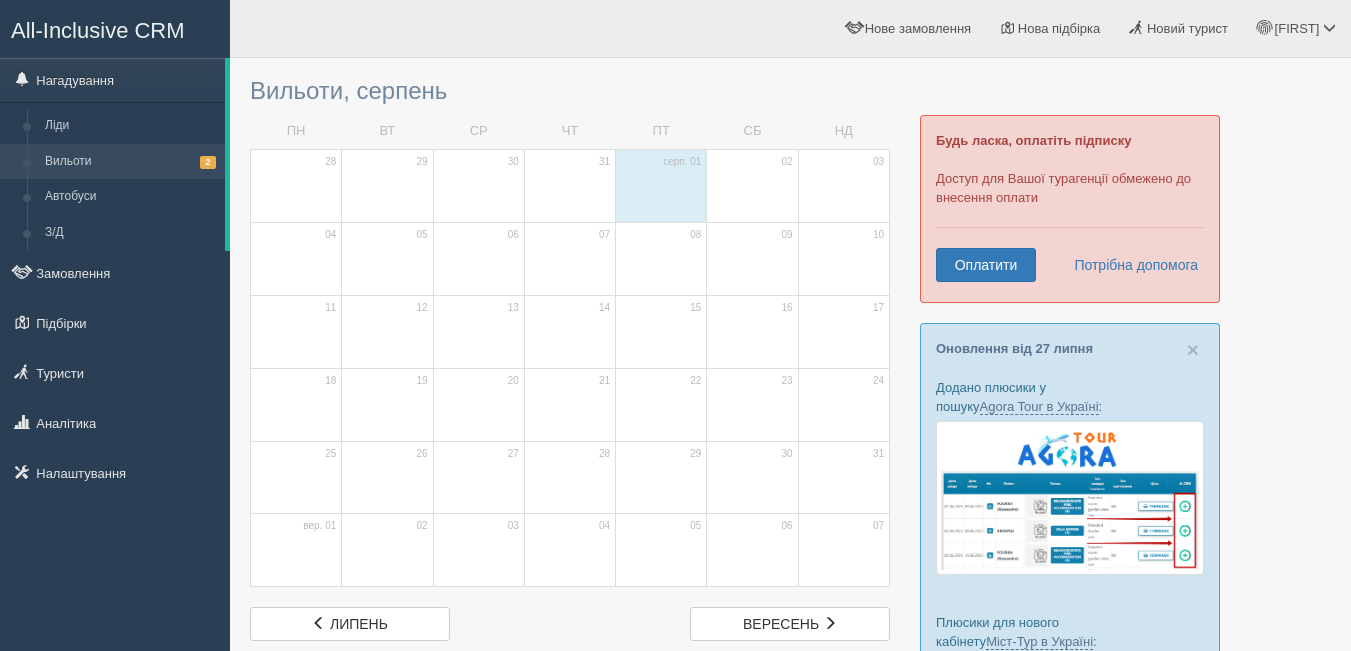 scroll, scrollTop: 0, scrollLeft: 0, axis: both 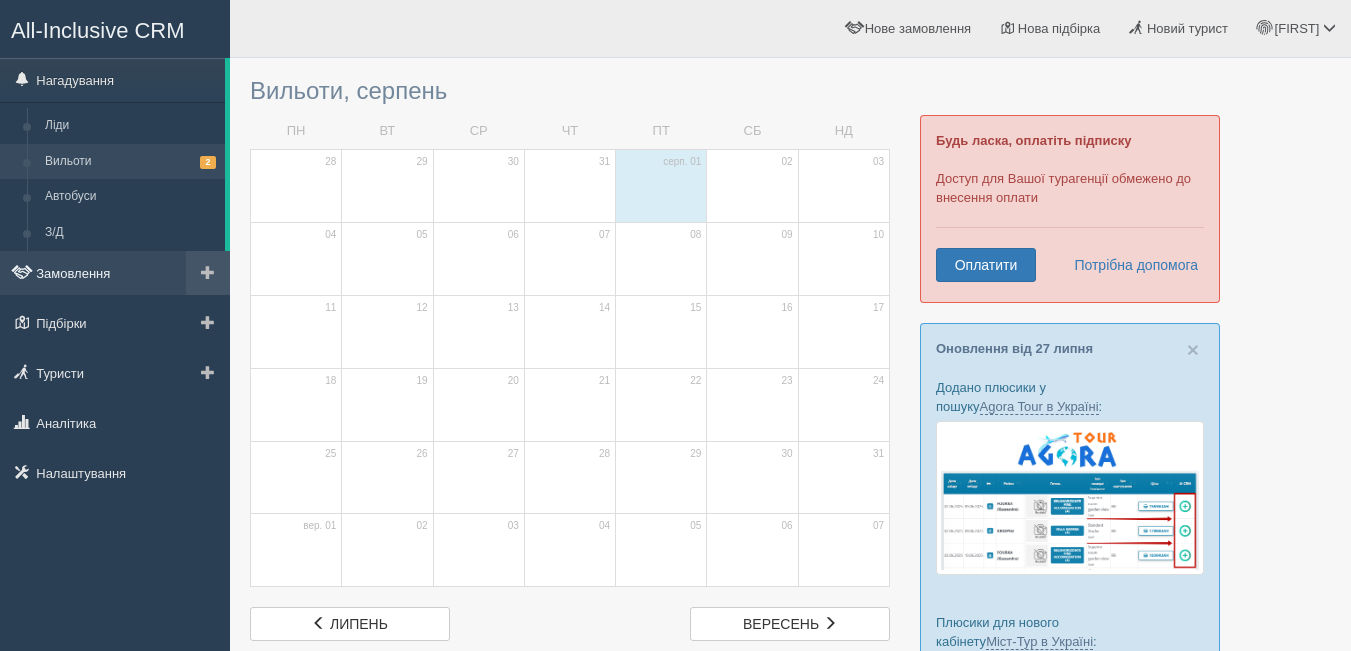 click on "Замовлення" at bounding box center (115, 273) 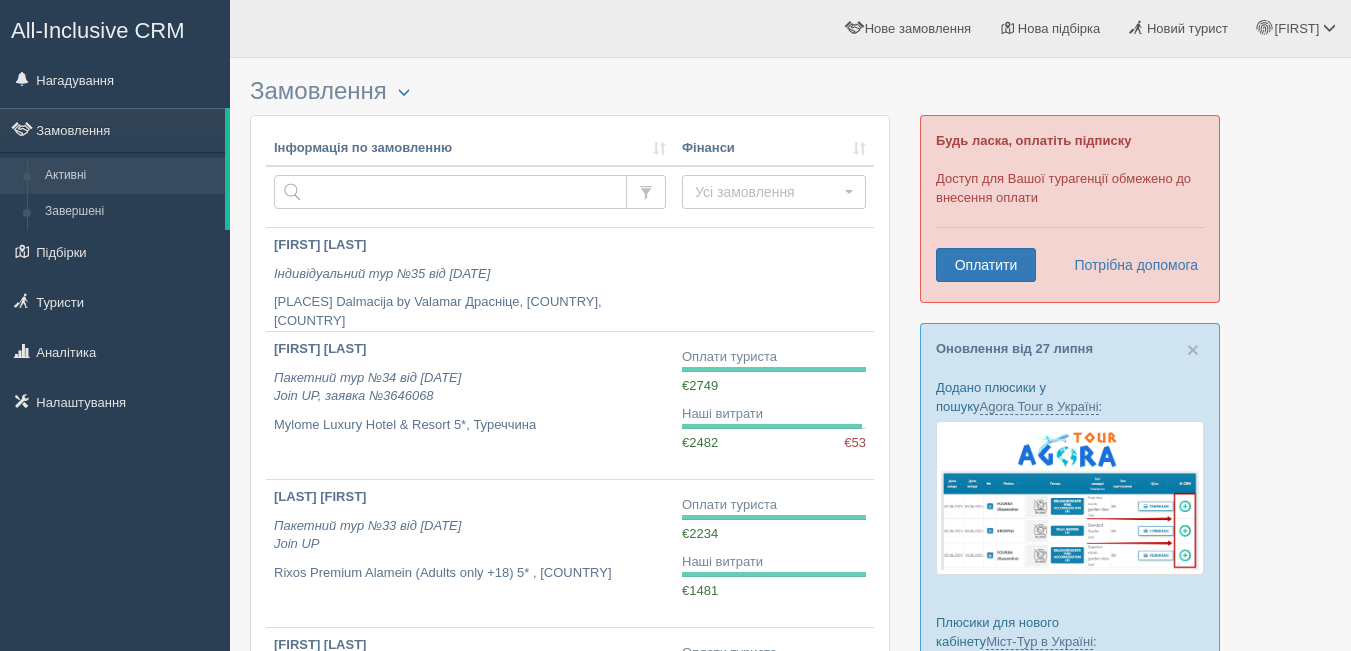 scroll, scrollTop: 0, scrollLeft: 0, axis: both 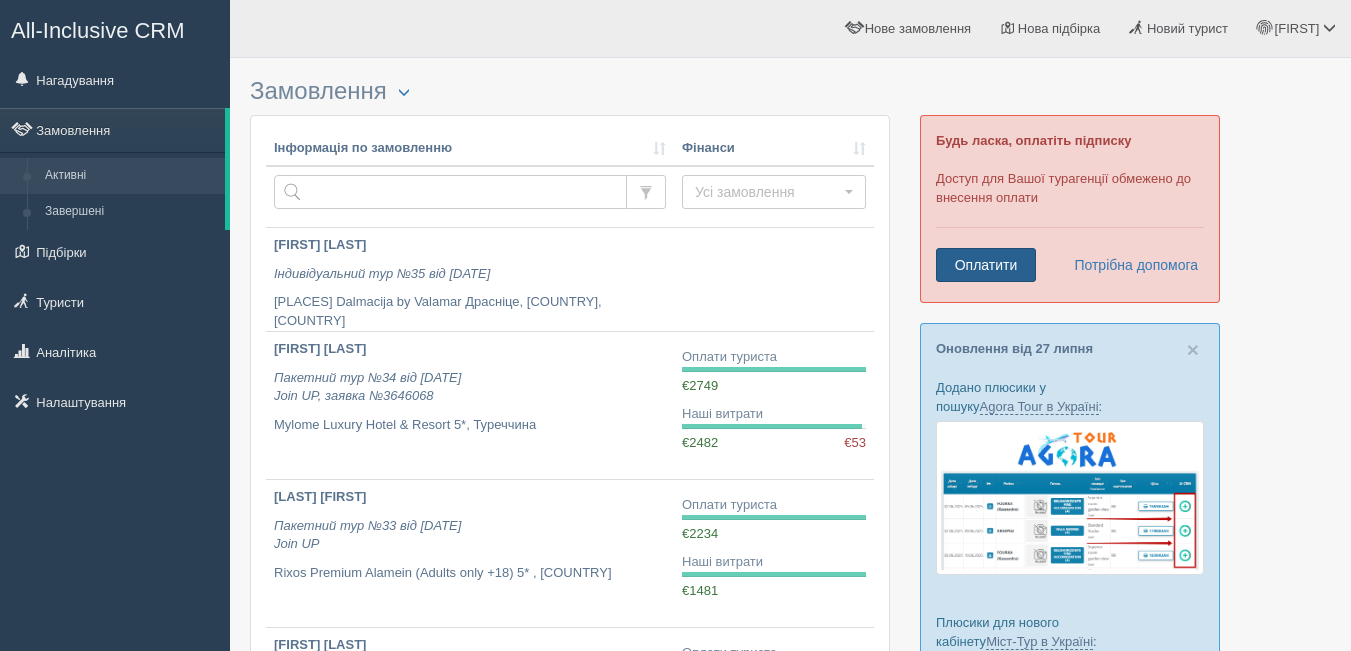 click on "Оплатити" at bounding box center (986, 265) 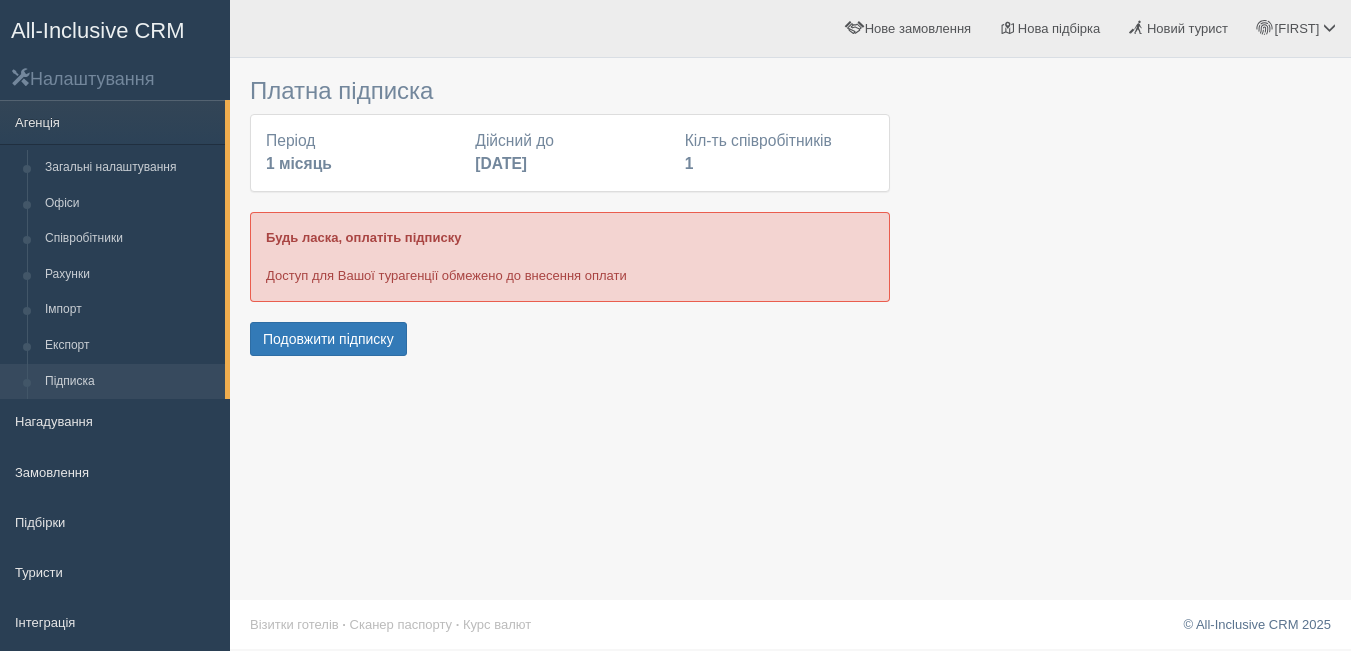 scroll, scrollTop: 0, scrollLeft: 0, axis: both 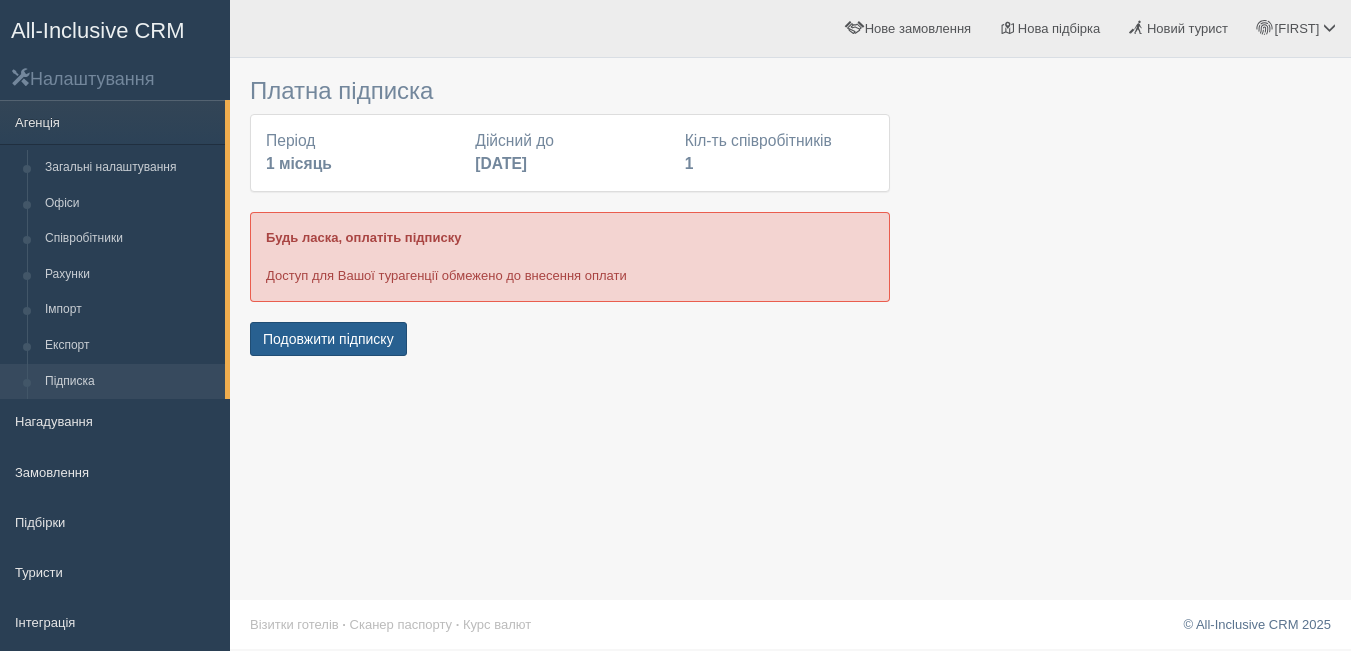 click on "Подовжити підписку" at bounding box center (328, 339) 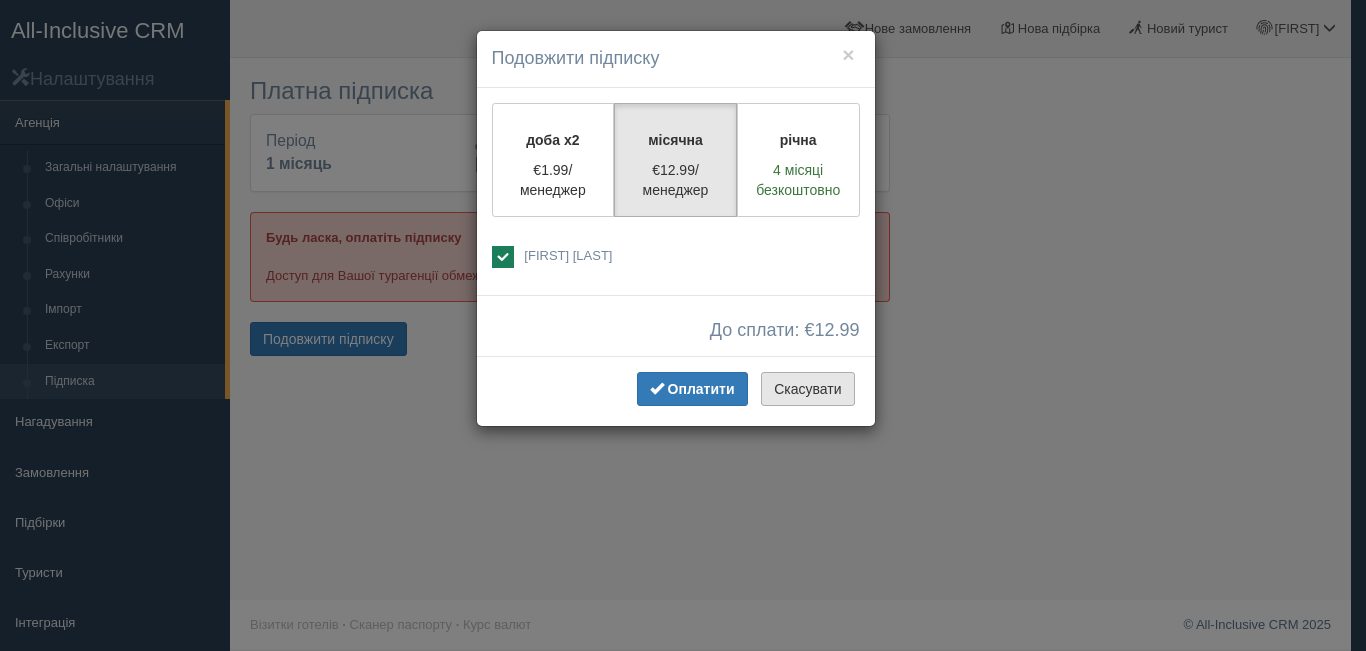 click on "Скасувати" at bounding box center (807, 389) 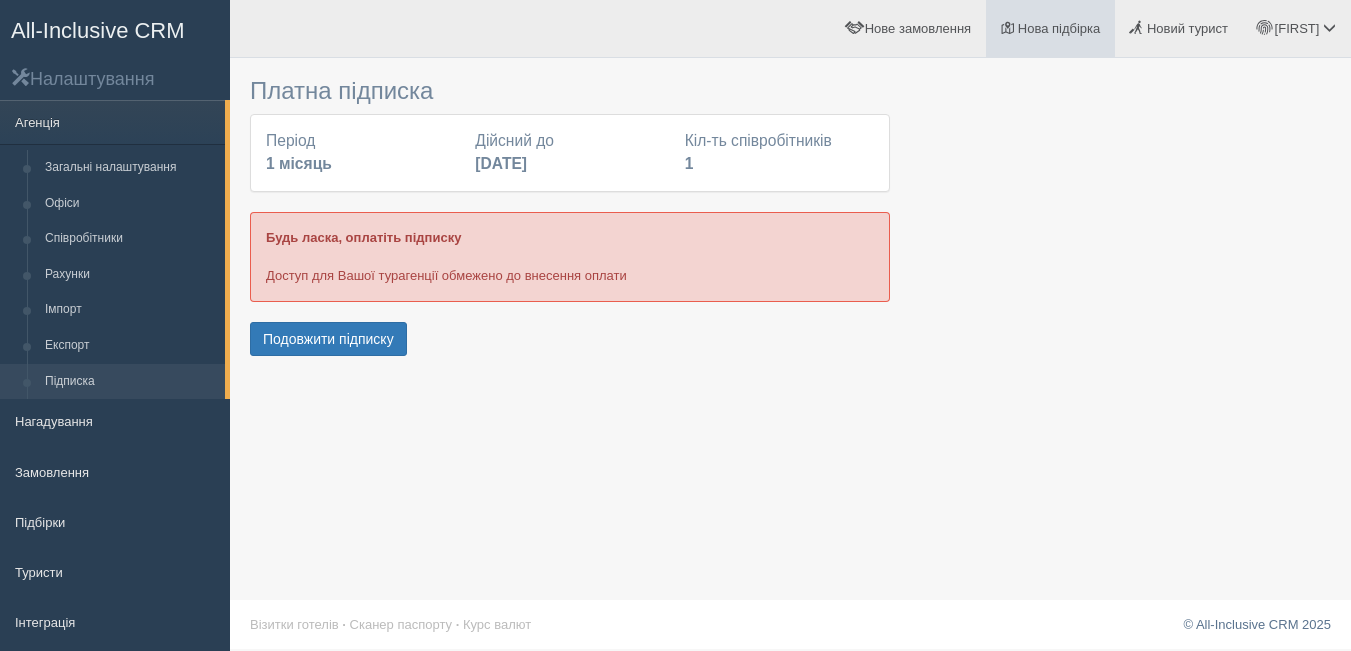 click on "Нова підбірка" at bounding box center (1059, 28) 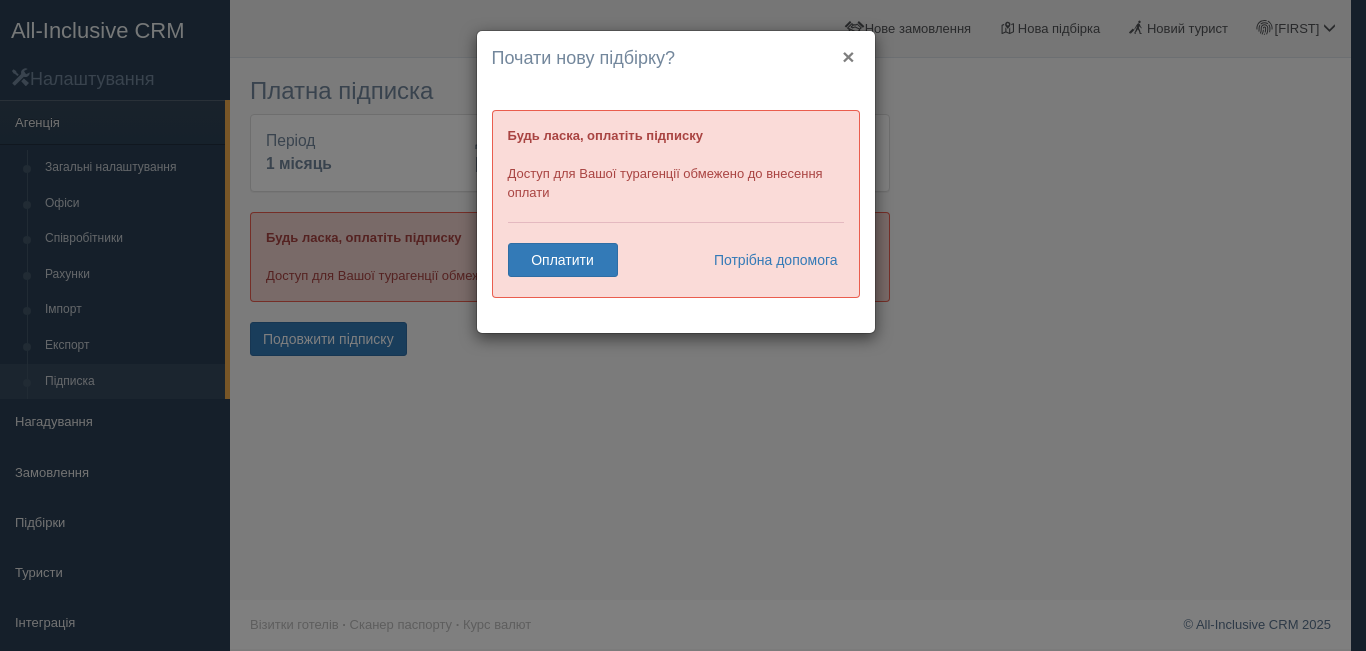 click on "×" at bounding box center (848, 56) 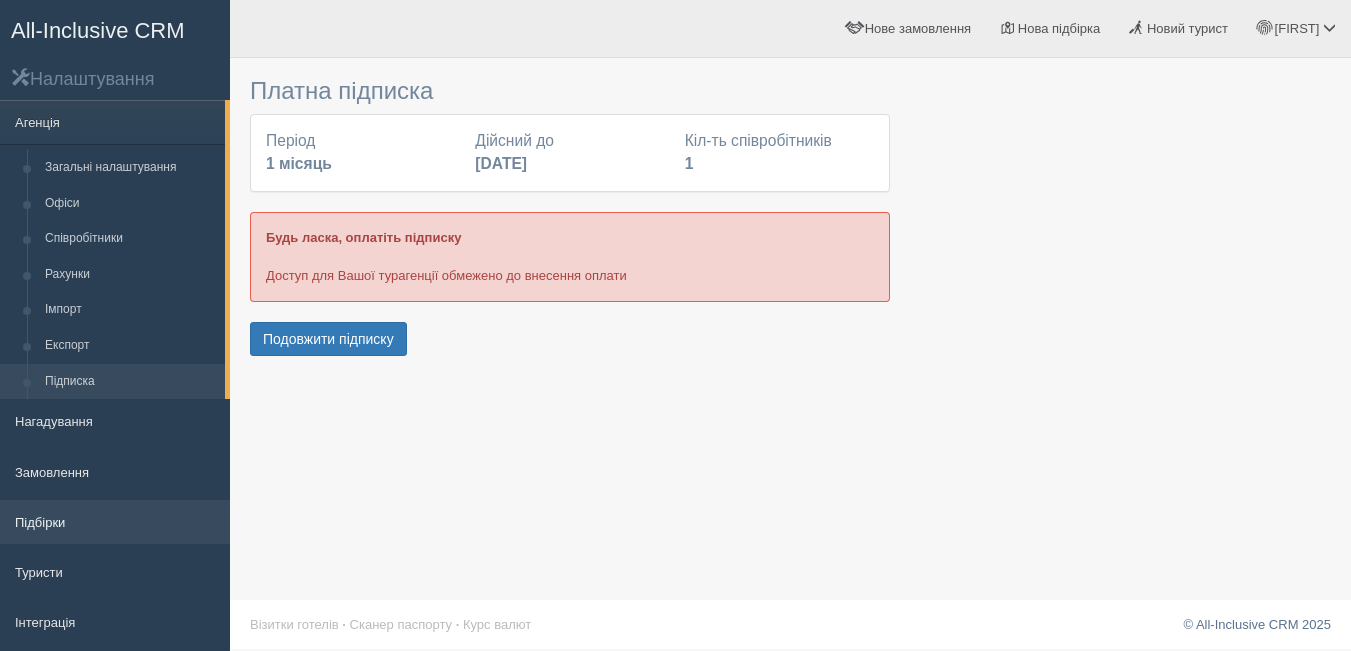 click on "Підбірки" at bounding box center [115, 522] 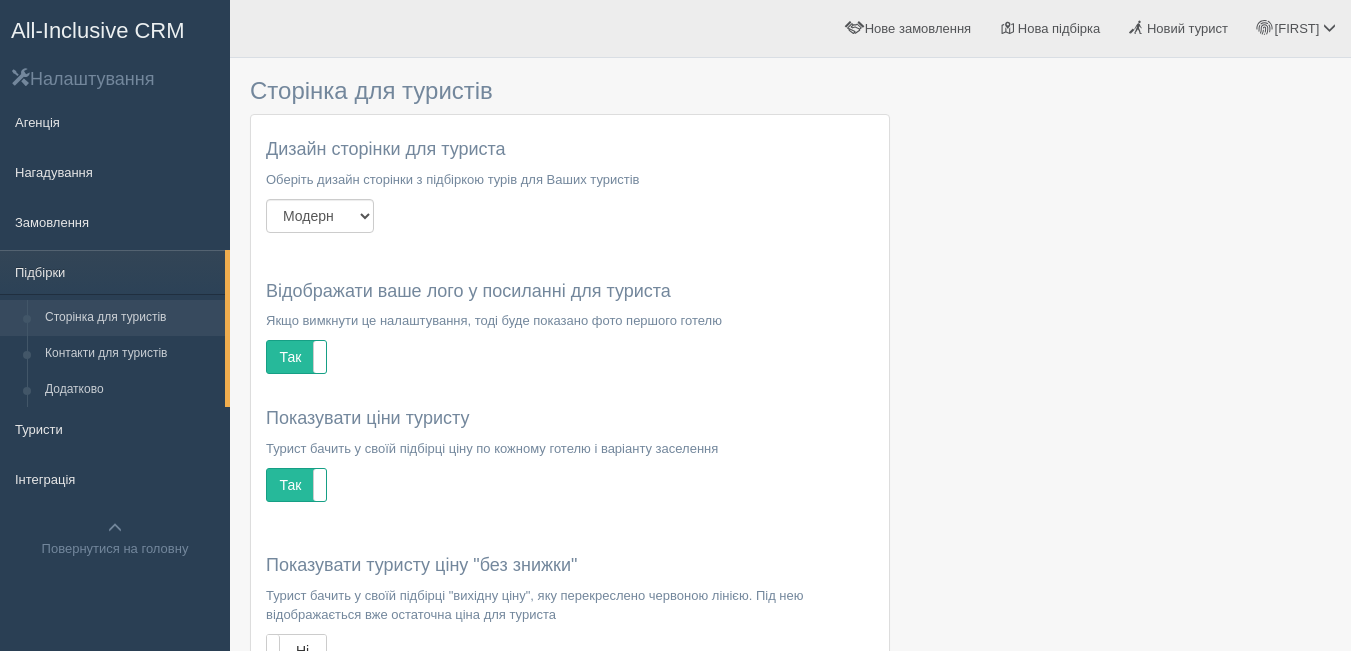 scroll, scrollTop: 0, scrollLeft: 0, axis: both 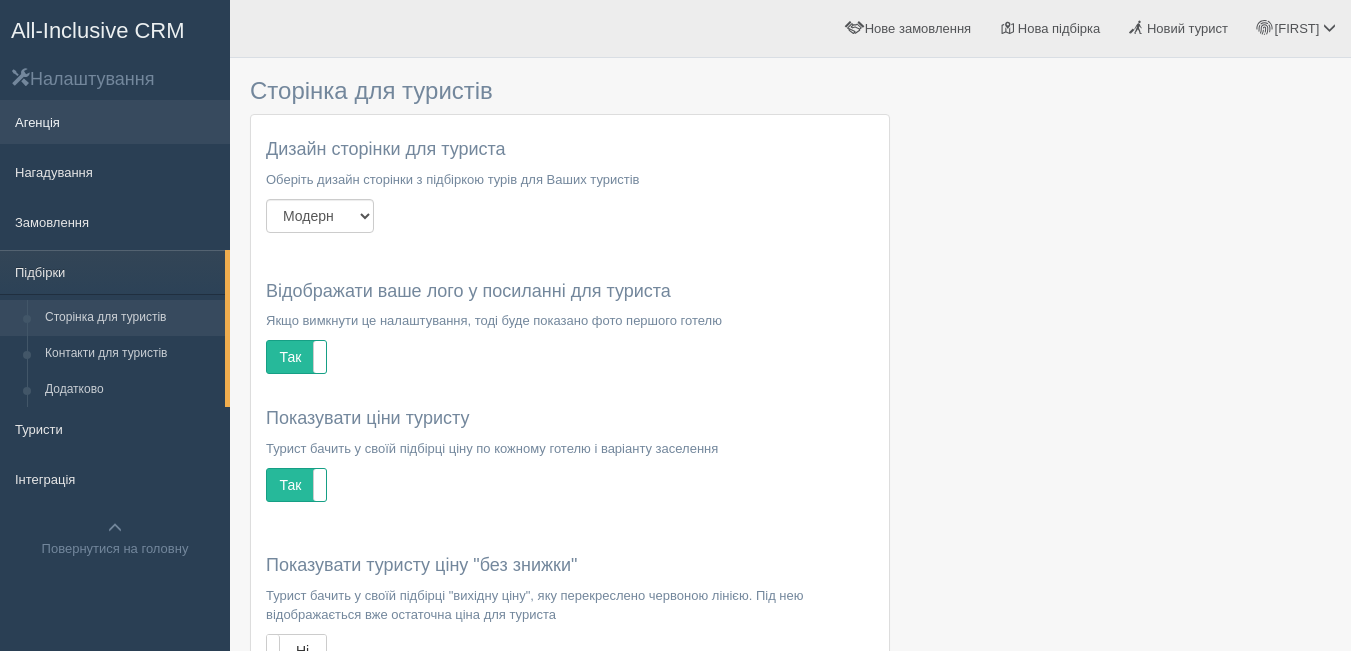 click on "Агенція" at bounding box center [115, 122] 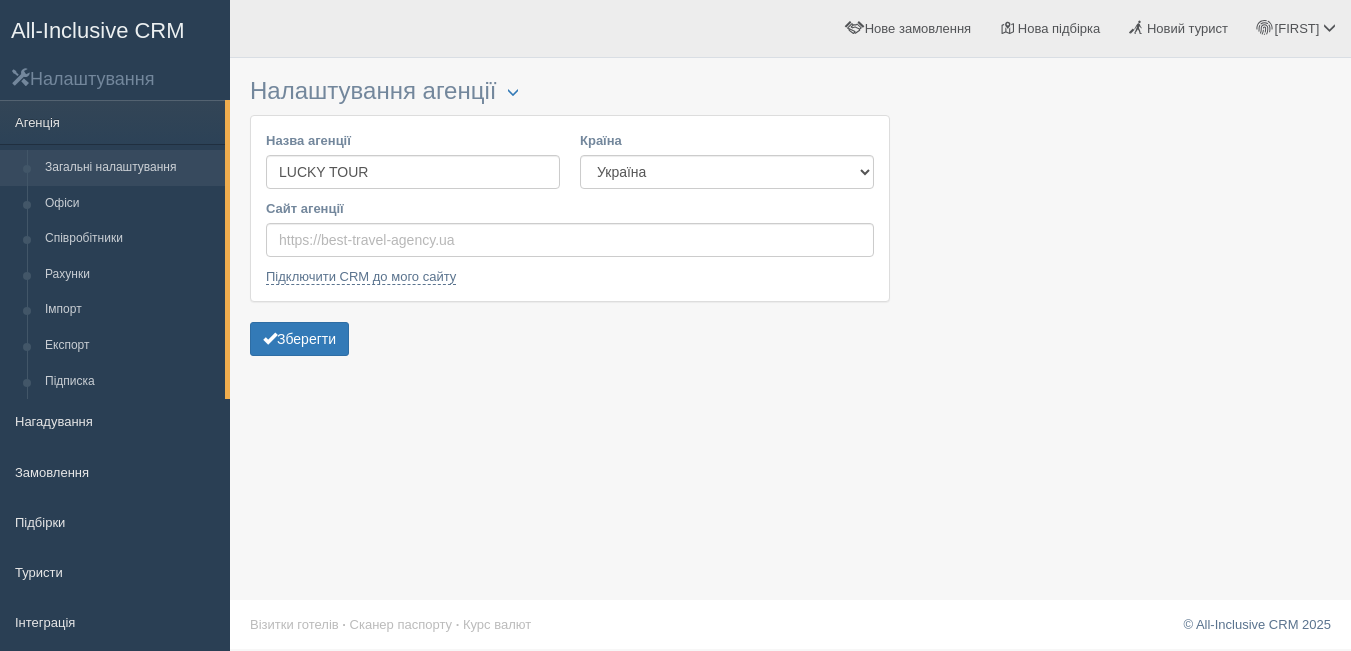 scroll, scrollTop: 0, scrollLeft: 0, axis: both 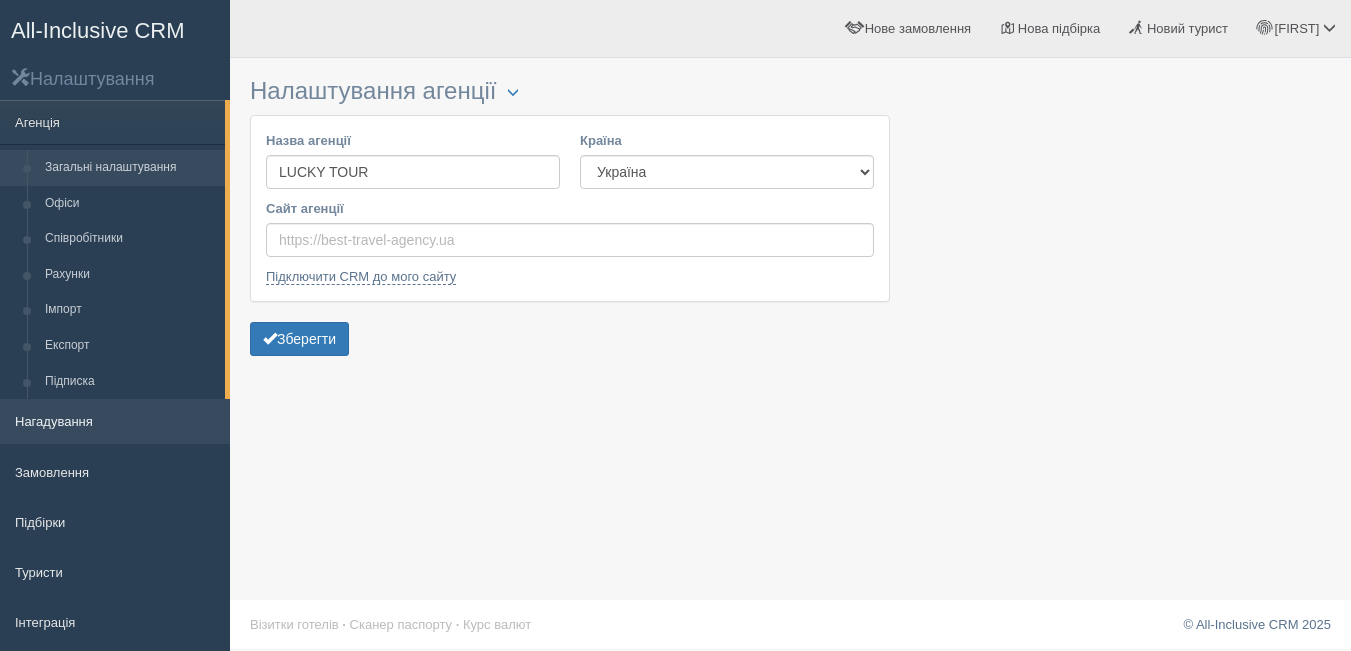 click on "Нагадування" at bounding box center (115, 421) 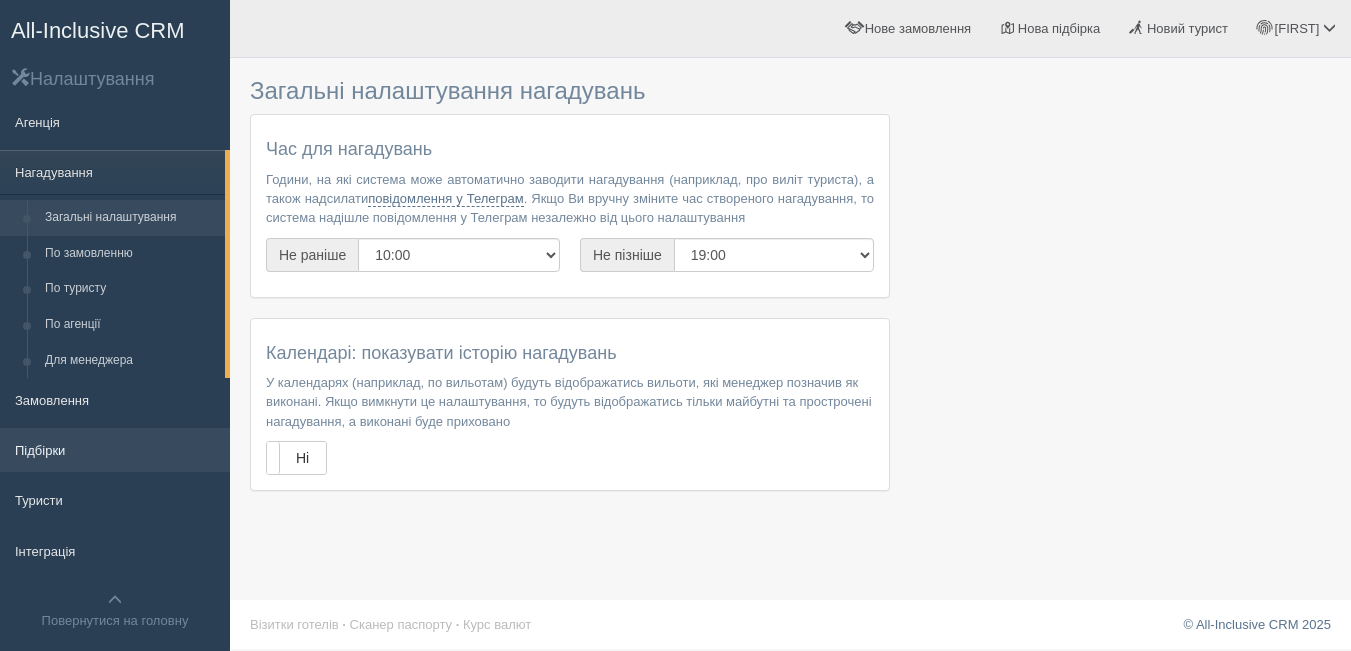 scroll, scrollTop: 0, scrollLeft: 0, axis: both 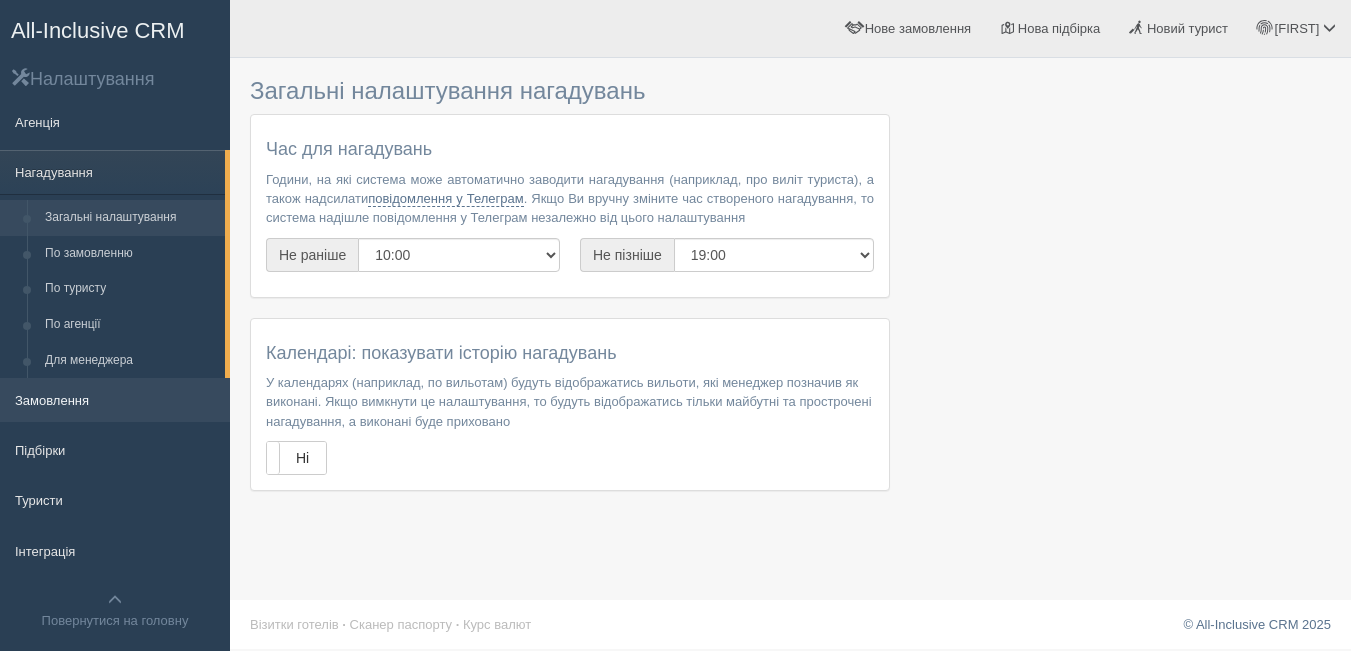 click on "Замовлення" at bounding box center (115, 400) 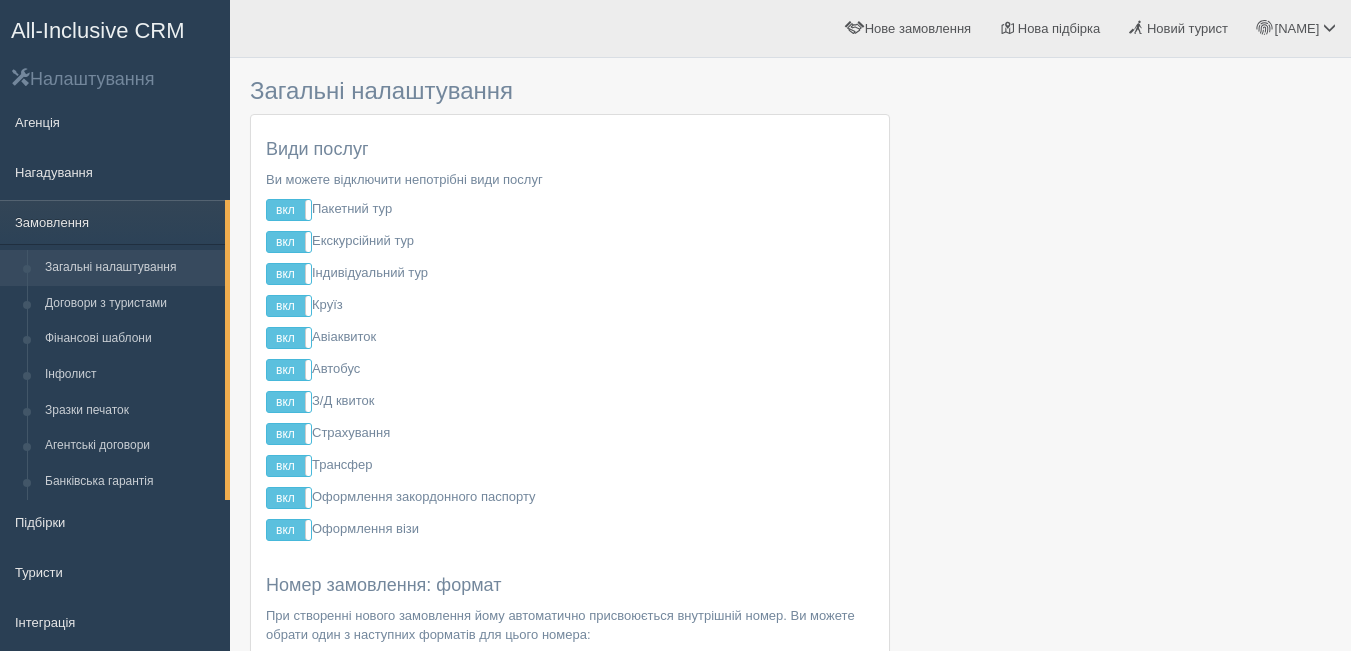 scroll, scrollTop: 0, scrollLeft: 0, axis: both 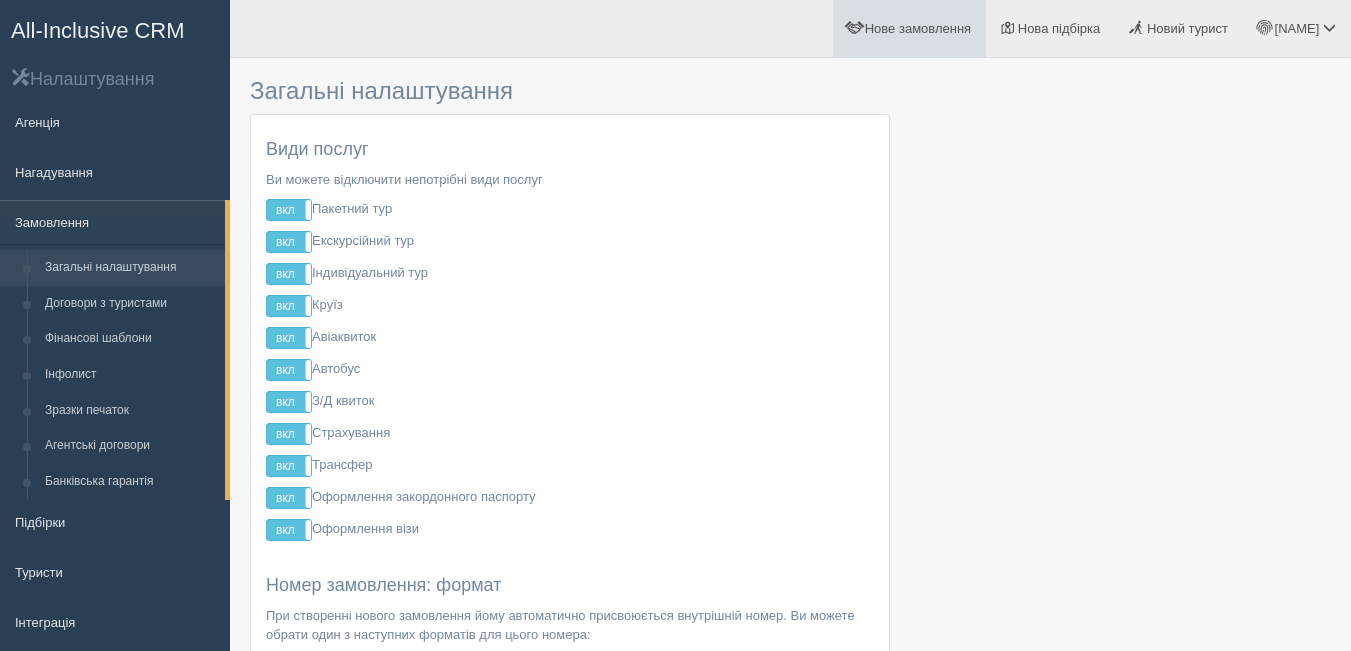 click on "Нове замовлення" at bounding box center (918, 28) 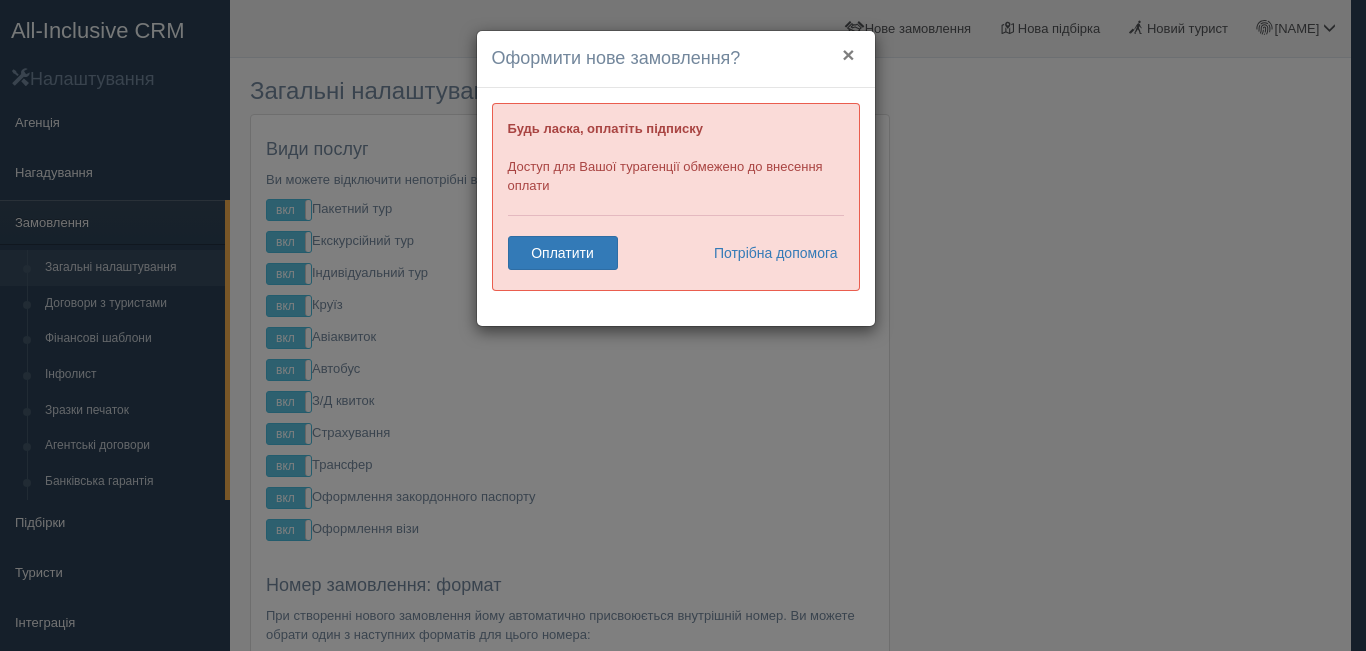 click on "×" at bounding box center (848, 54) 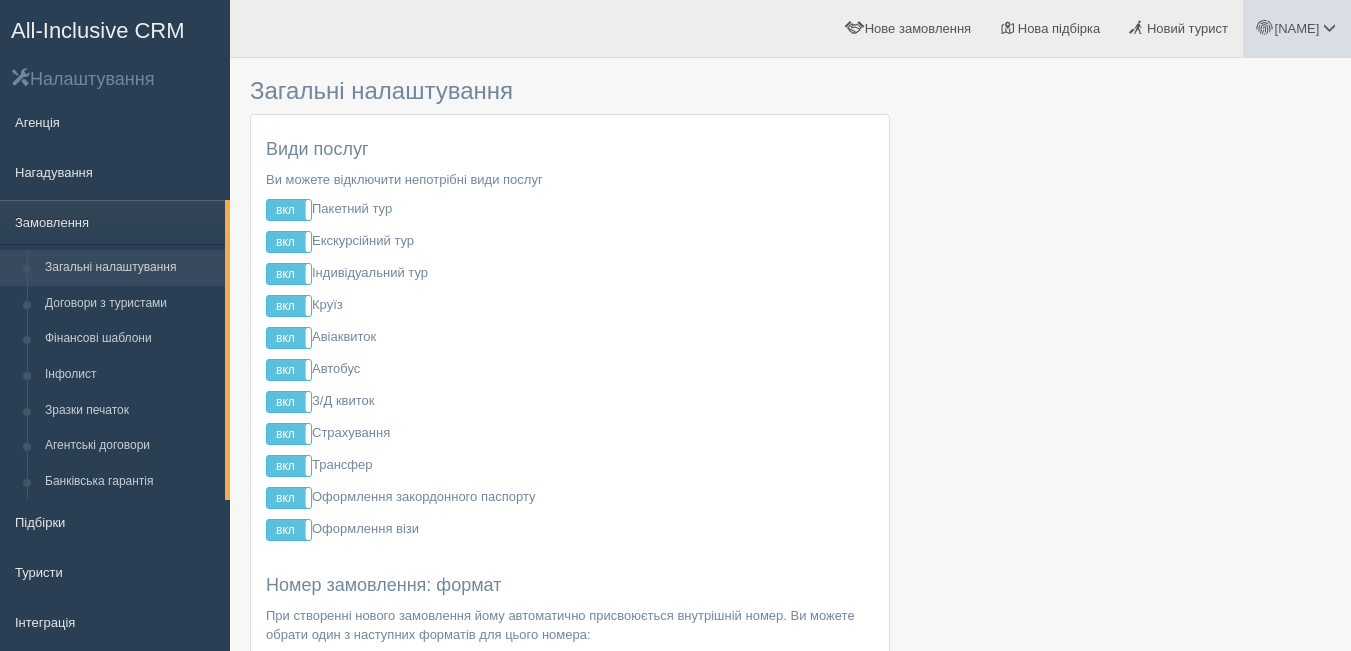 click on "[FIRST]" at bounding box center [1297, 28] 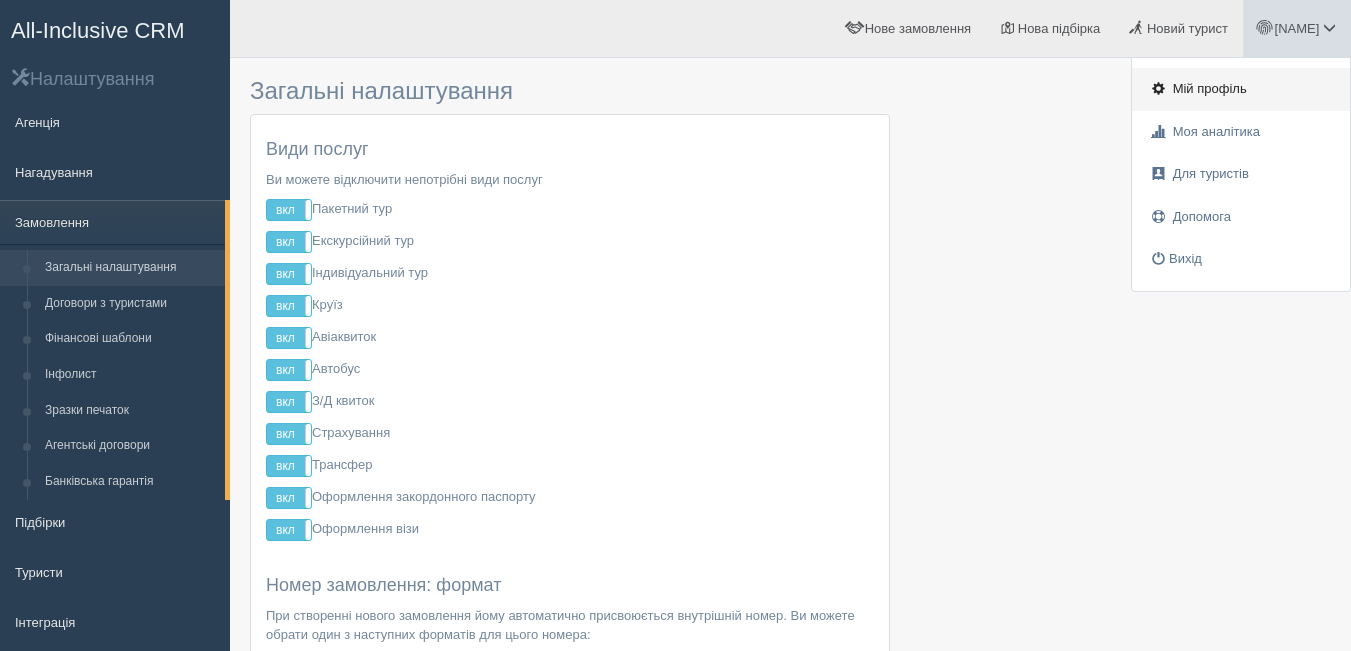 click on "Мій профіль" at bounding box center (1241, 89) 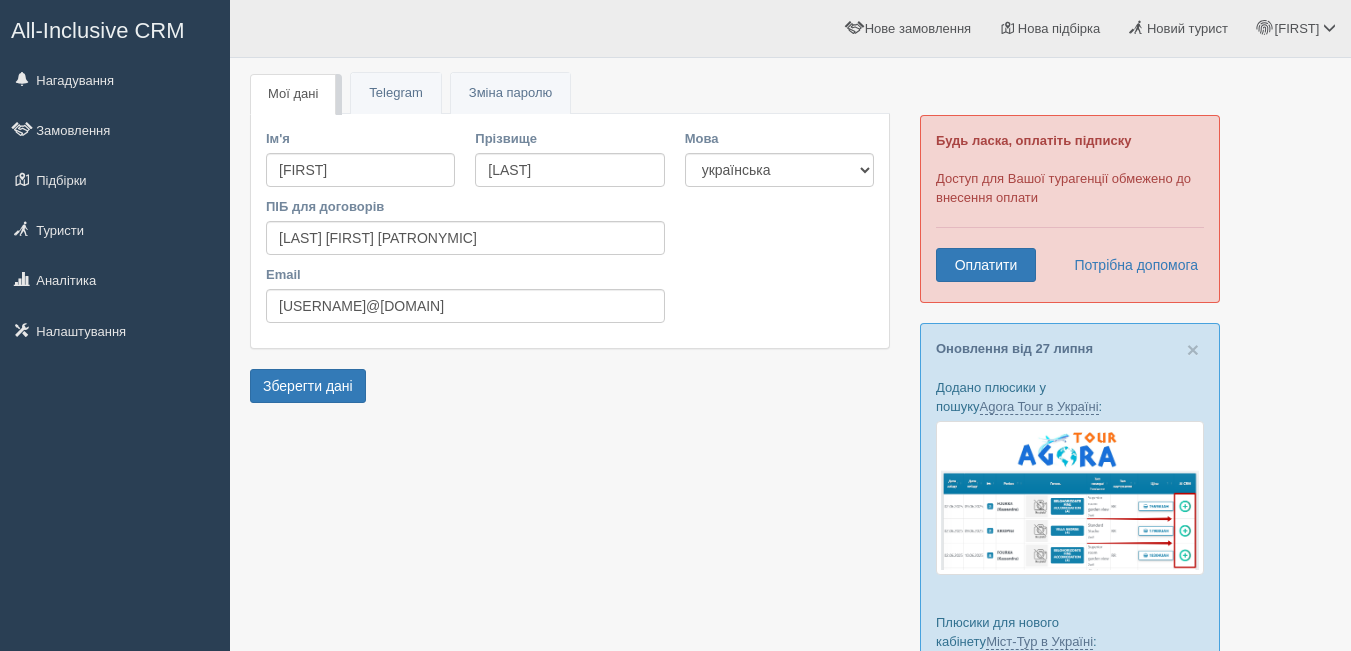 scroll, scrollTop: 0, scrollLeft: 0, axis: both 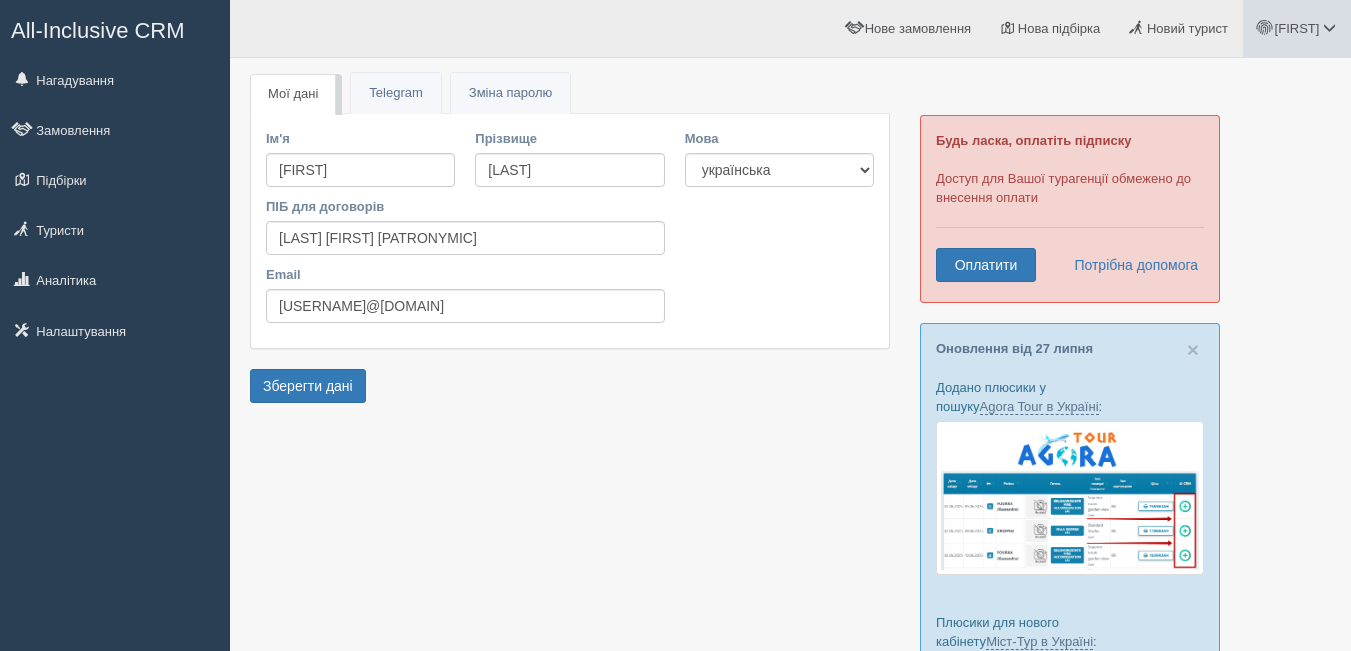 click on "[FIRST]" at bounding box center [1297, 28] 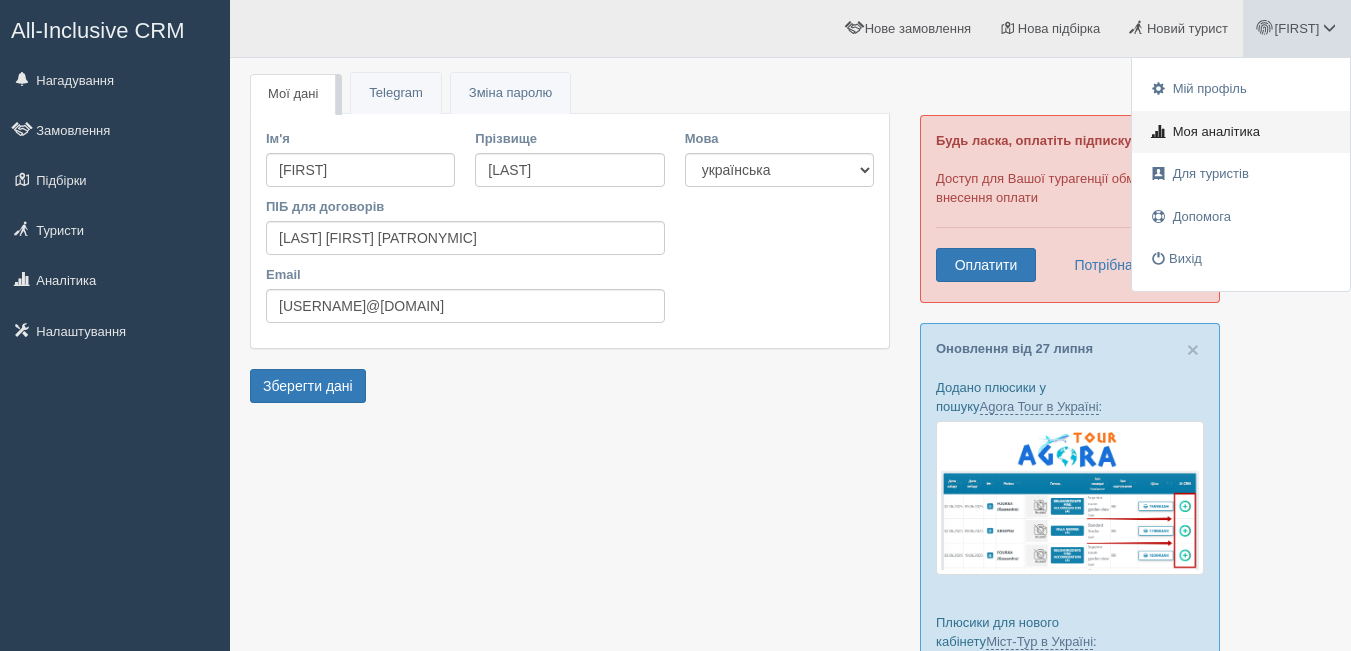click on "Моя аналітика" at bounding box center [1216, 131] 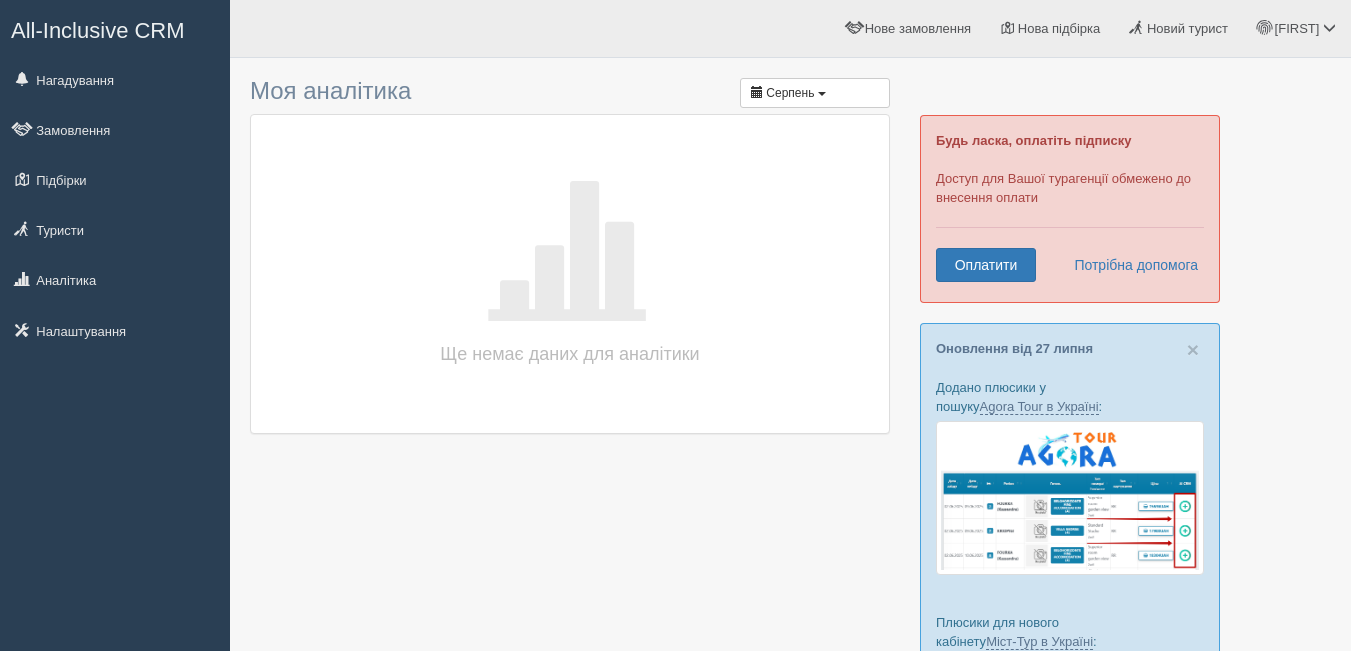 scroll, scrollTop: 0, scrollLeft: 0, axis: both 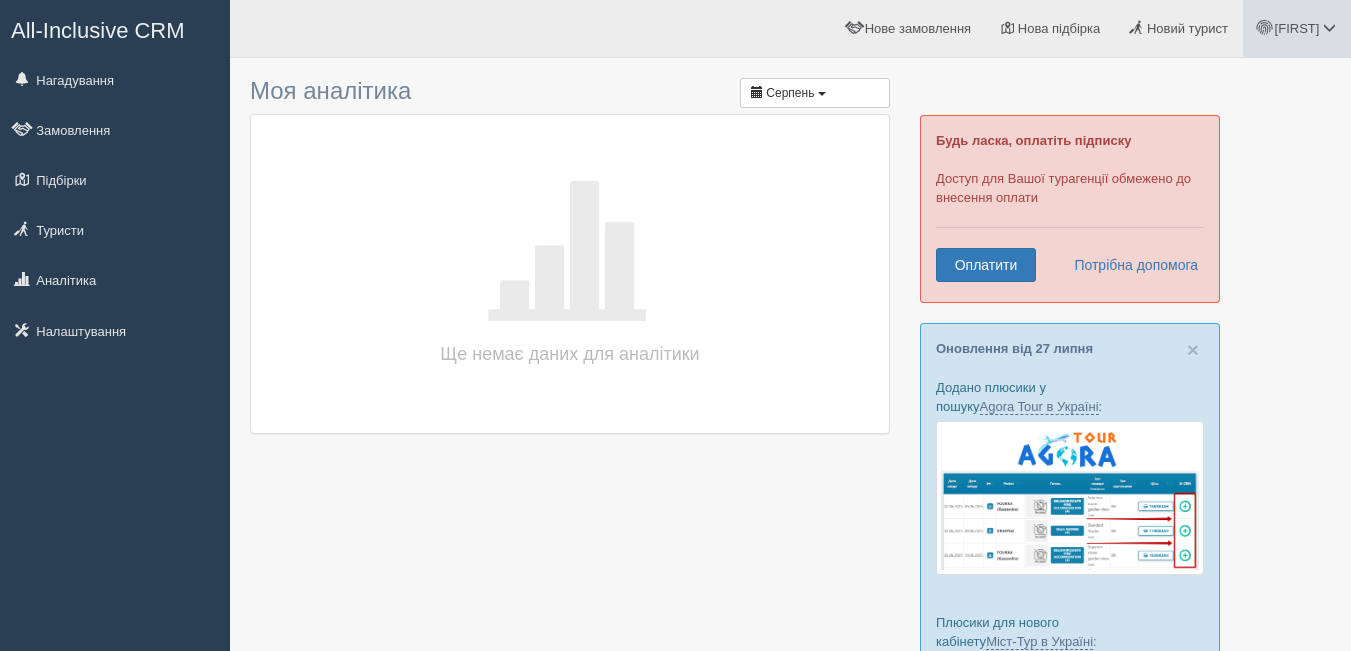 click on "[NAME]" at bounding box center [1297, 28] 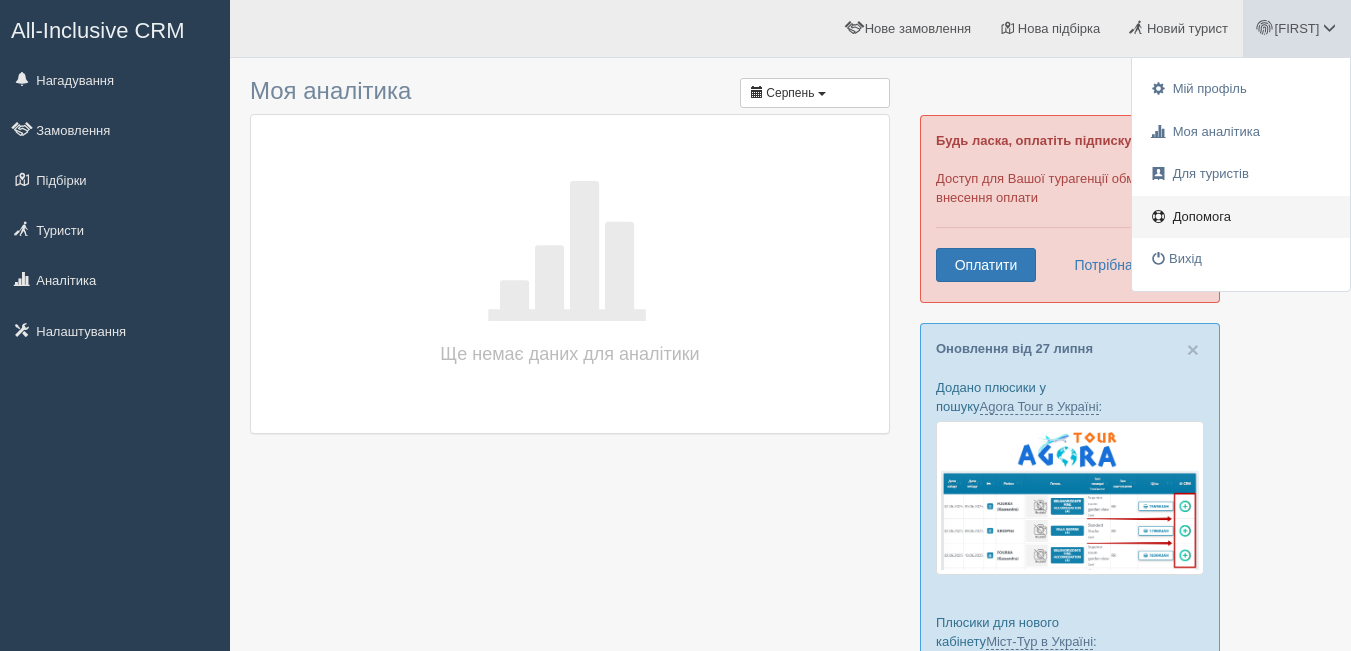 click on "Допомога" at bounding box center (1202, 216) 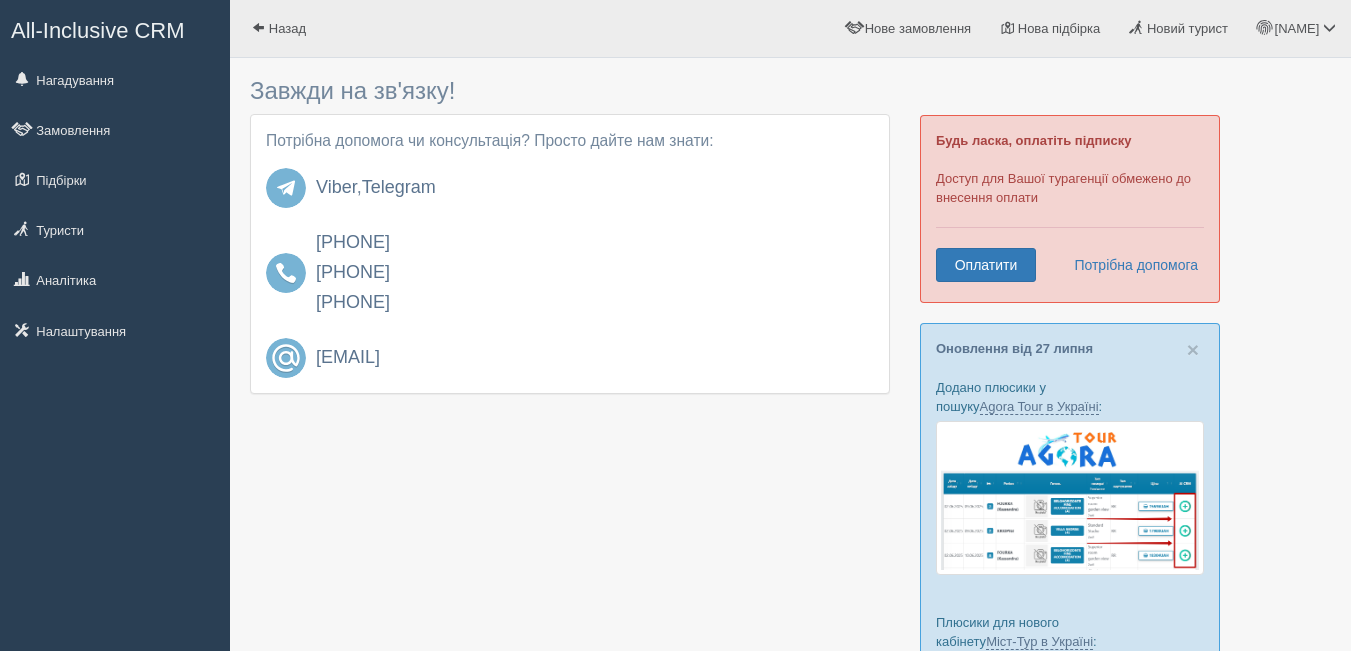 scroll, scrollTop: 0, scrollLeft: 0, axis: both 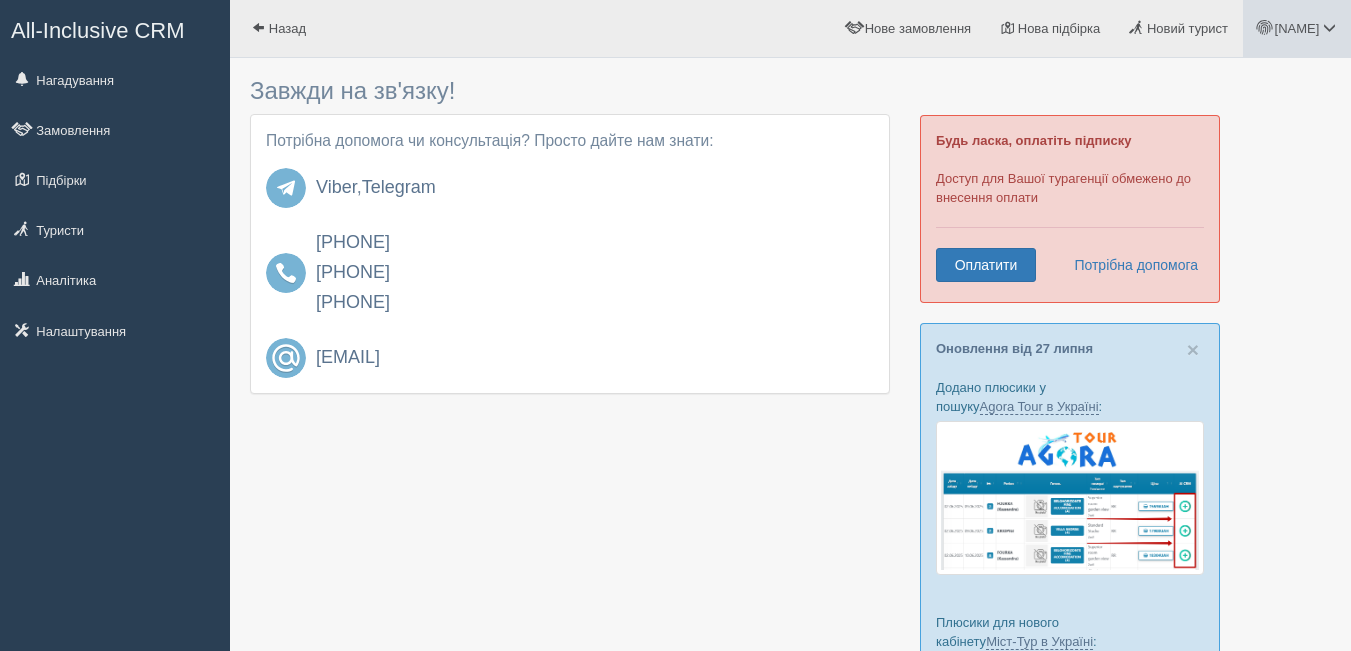 click on "[NAME]" at bounding box center (1297, 28) 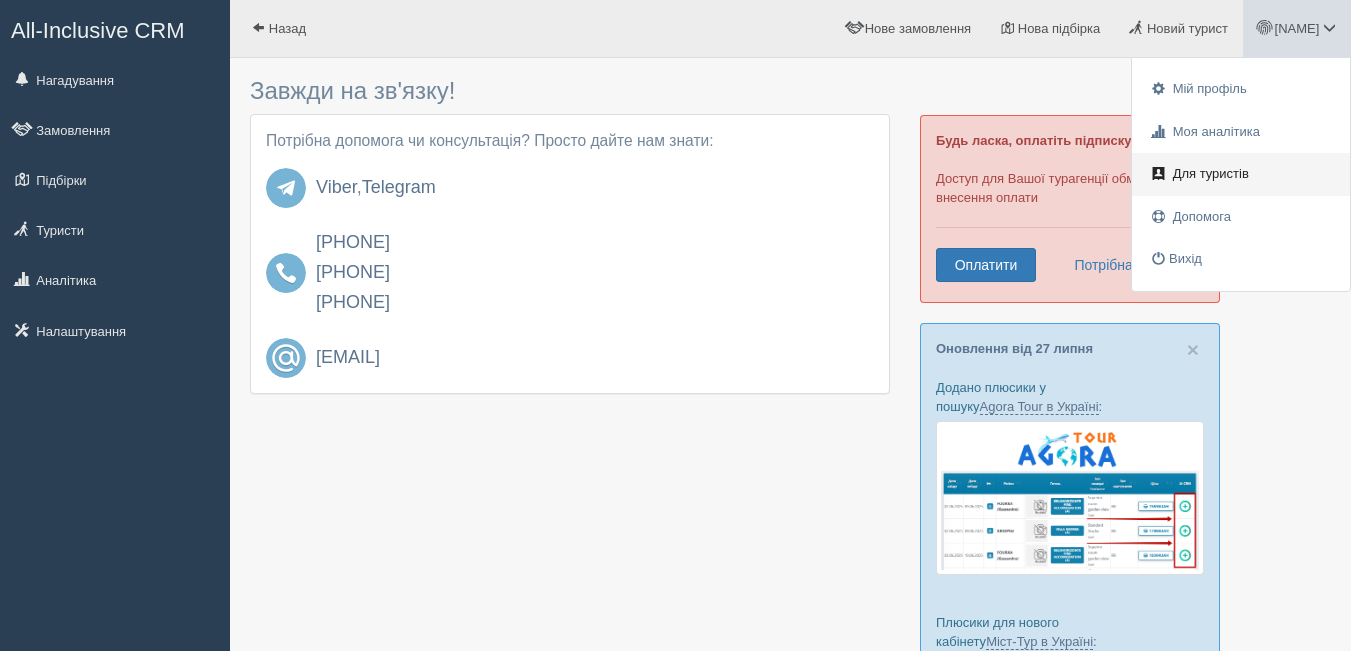 click on "Для туристів" at bounding box center (1241, 174) 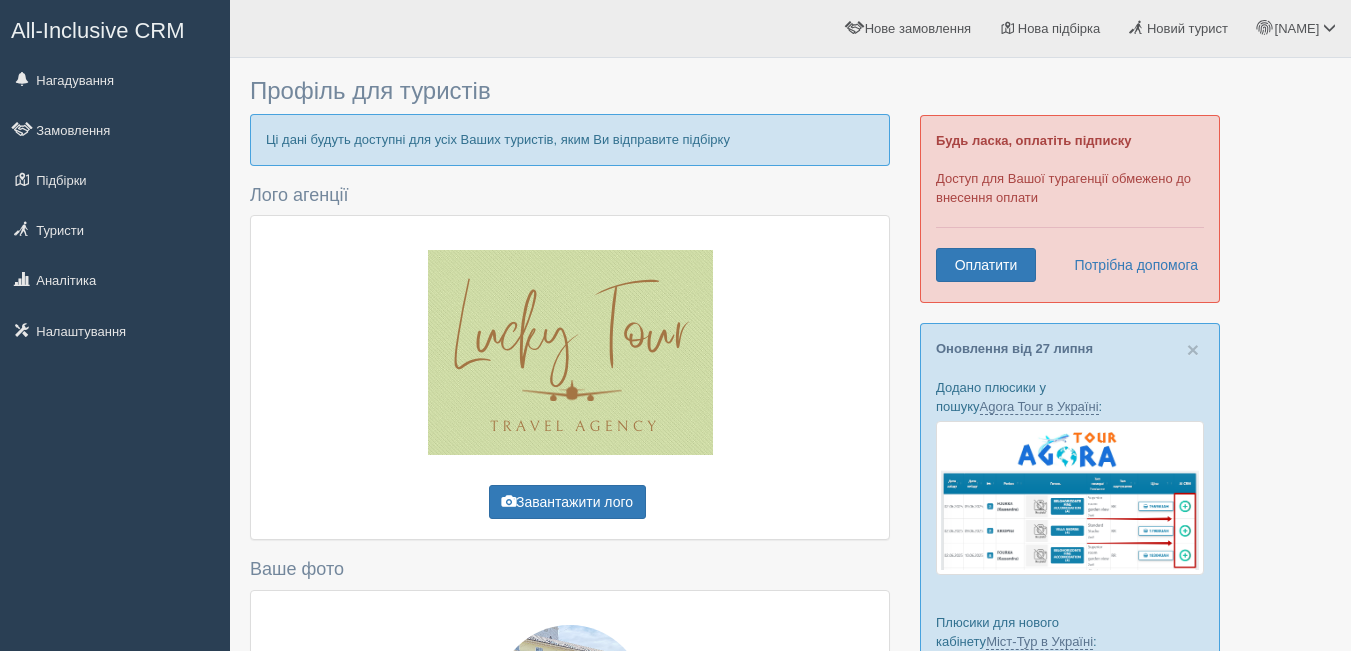 scroll, scrollTop: 0, scrollLeft: 0, axis: both 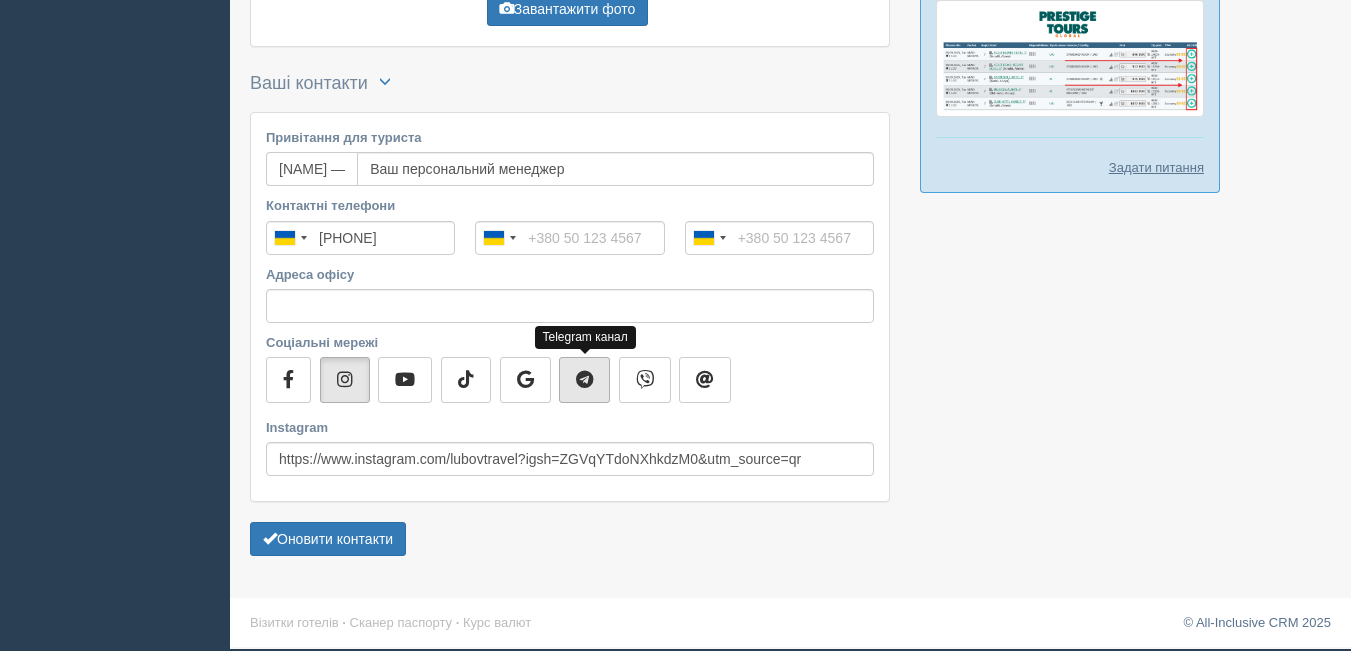click at bounding box center (584, 380) 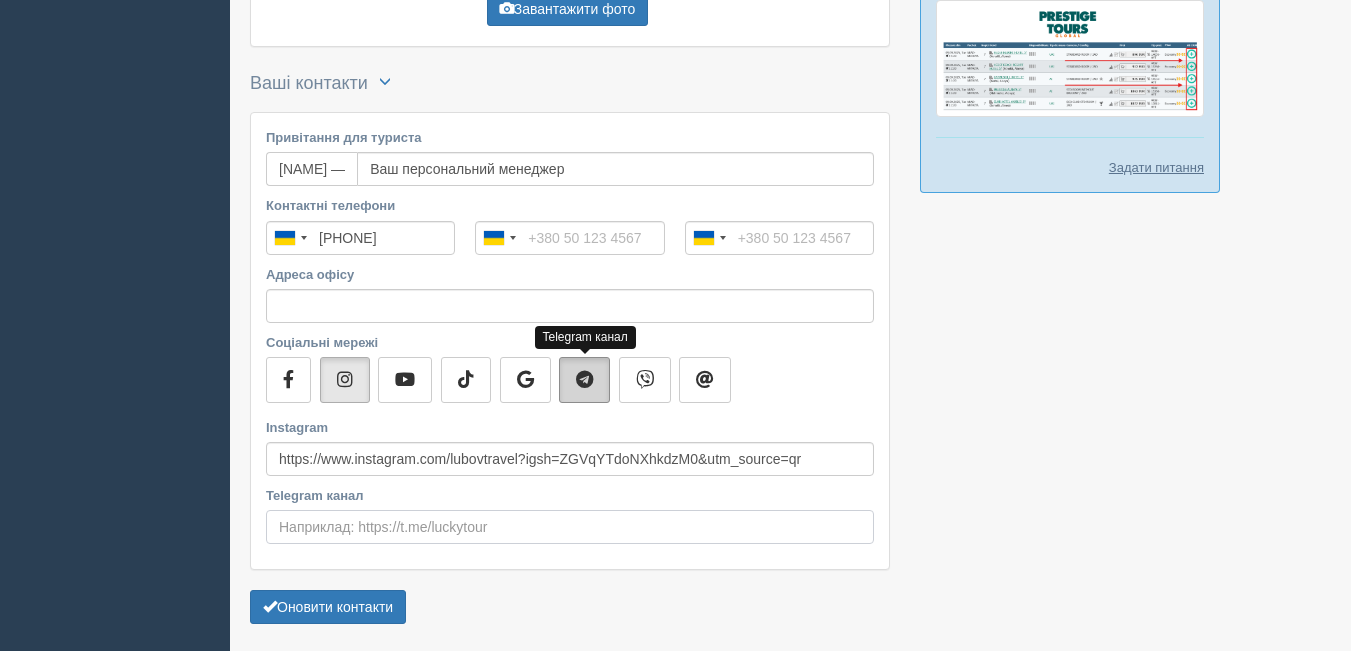 scroll, scrollTop: 881, scrollLeft: 0, axis: vertical 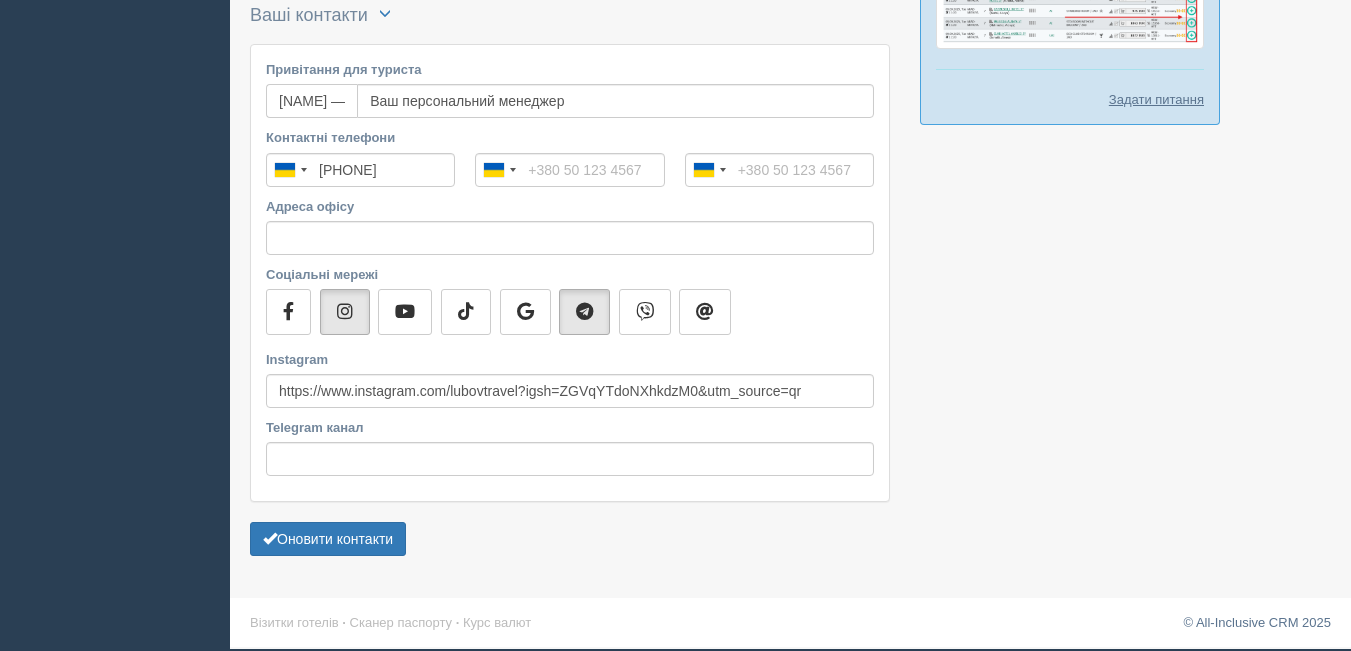 click on "Профіль для туристів
Ці дані будуть доступні для усіх Ваших туристів, яким Ви відправите підбірку
Лого агенції
Завантажити лого
Зберегти лого
Ваше фото
Завантажити фото
Зберегти фото
Ваші контакти" at bounding box center [790, -116] 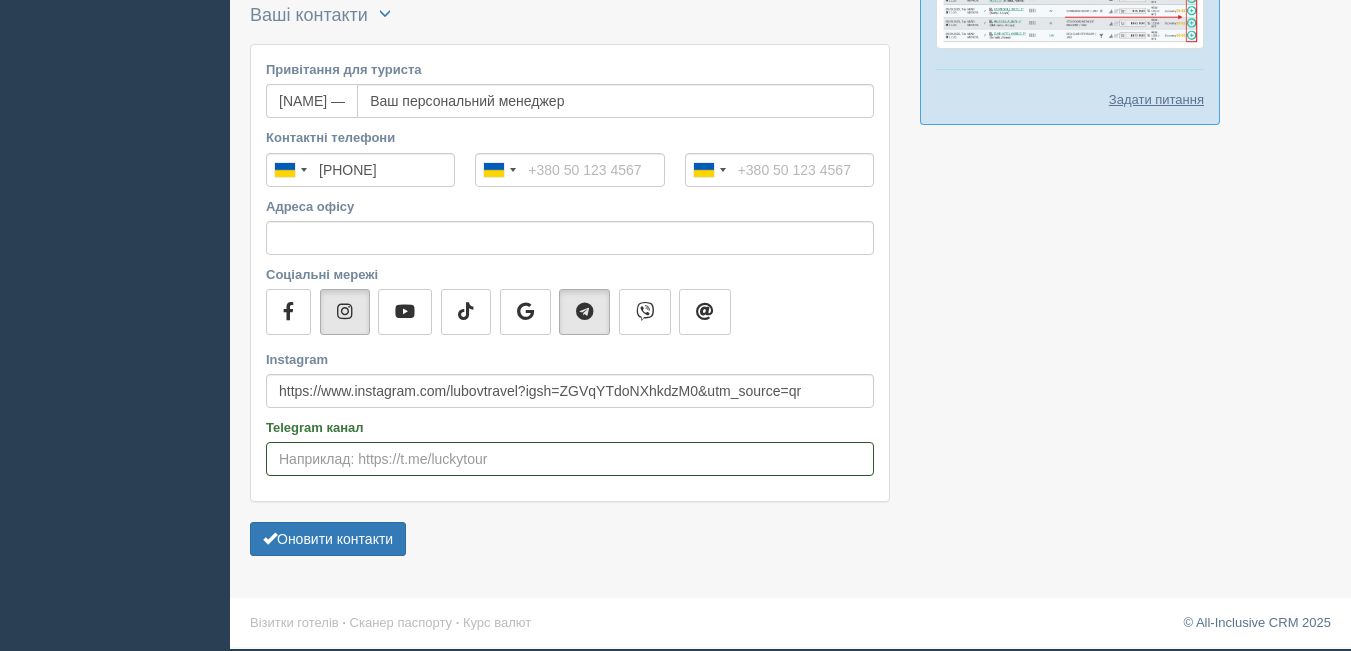 click on "Telegram канал" at bounding box center [570, 459] 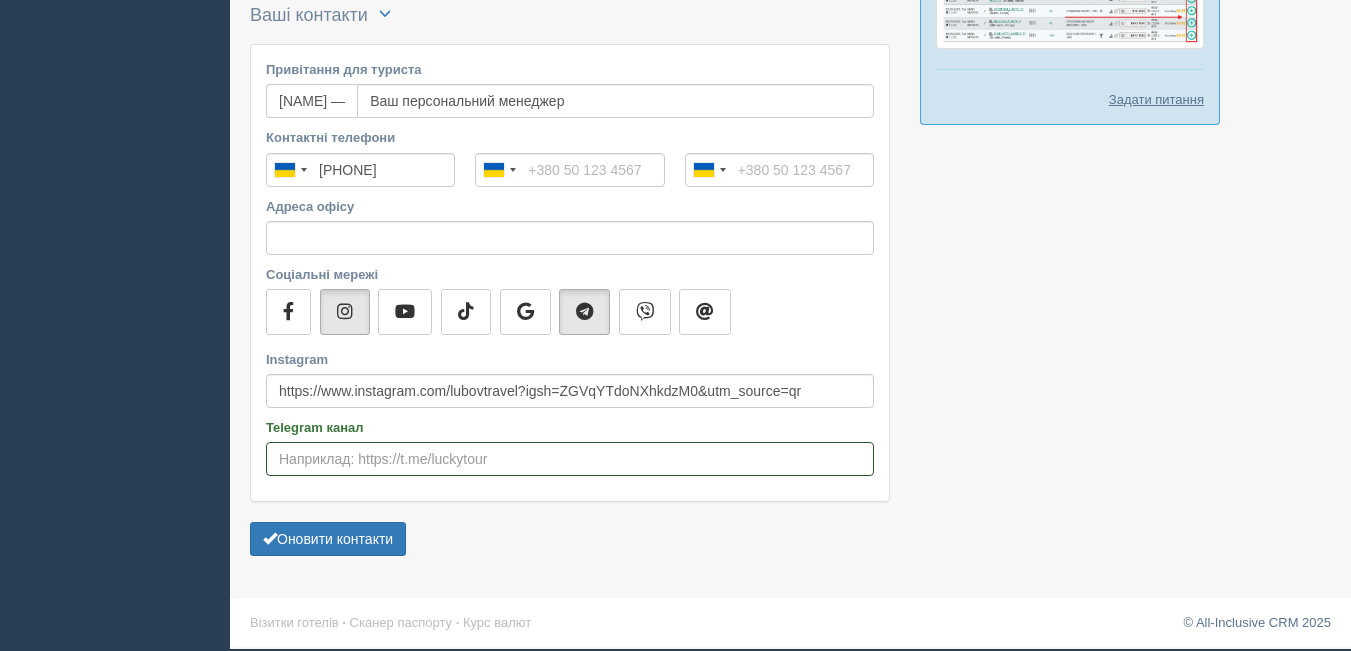 click on "Telegram канал" at bounding box center (570, 459) 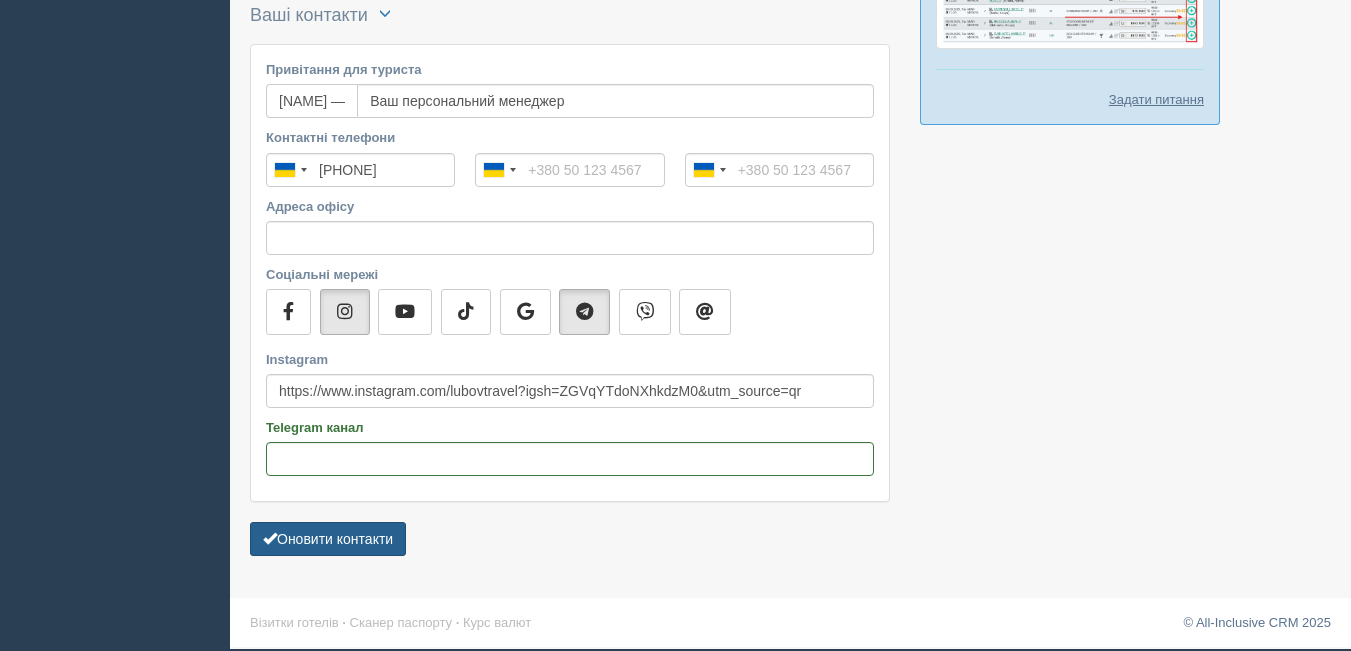 click on "Оновити контакти" at bounding box center (328, 539) 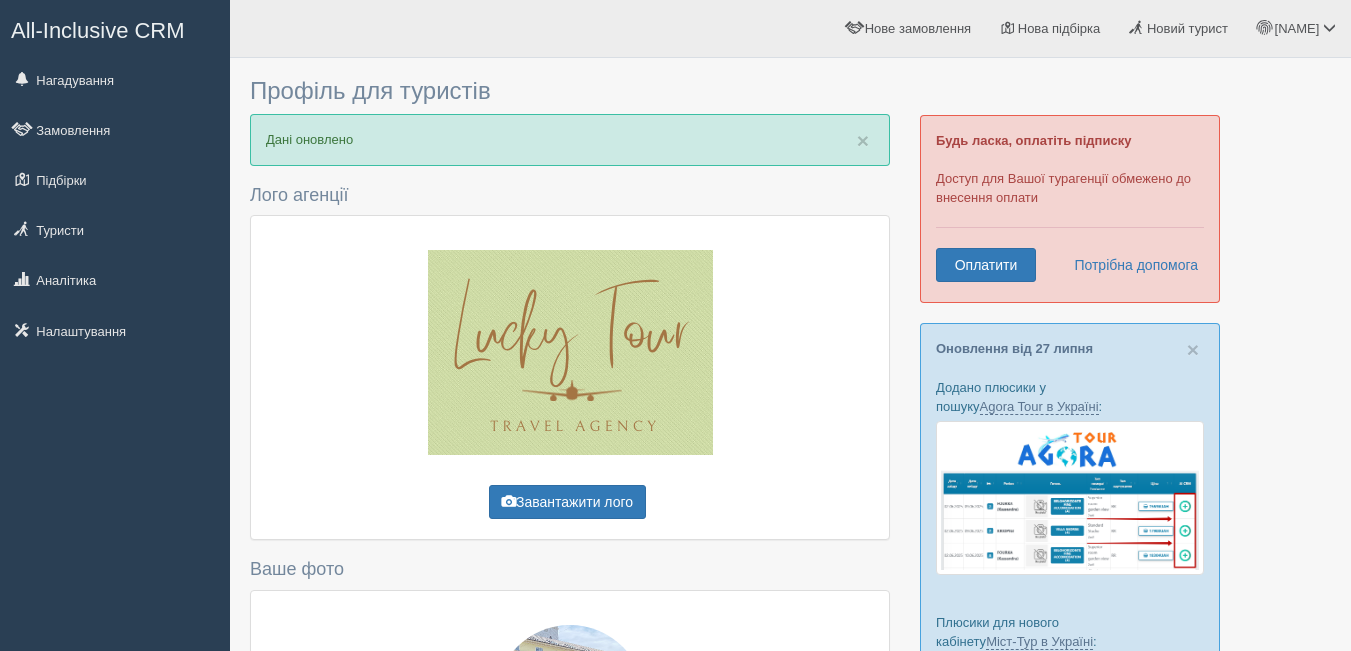 scroll, scrollTop: 0, scrollLeft: 0, axis: both 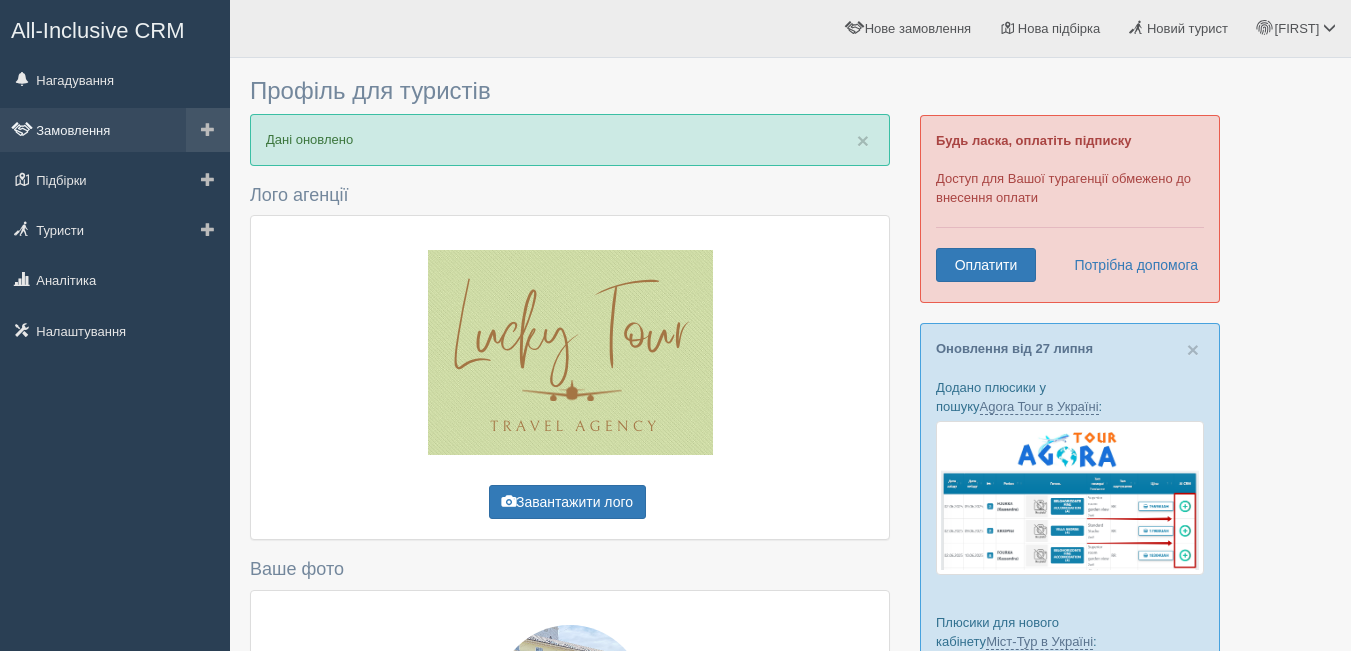 click on "Замовлення" at bounding box center (115, 130) 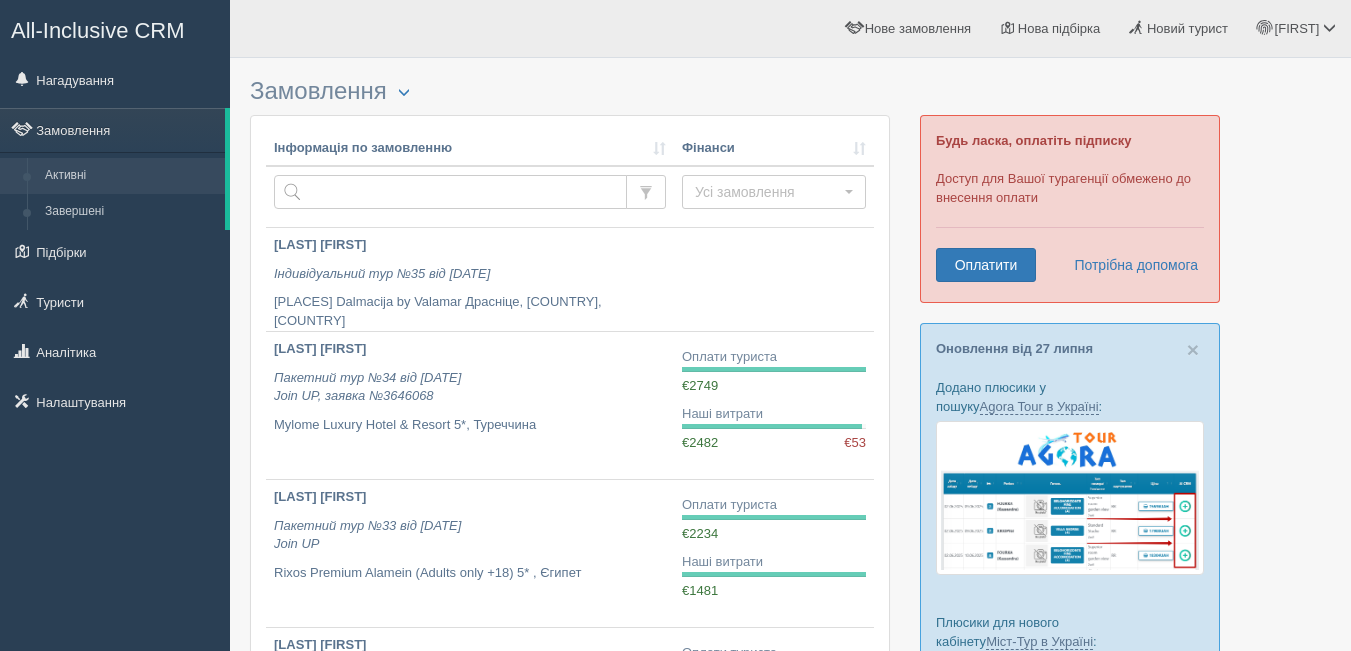 scroll, scrollTop: 0, scrollLeft: 0, axis: both 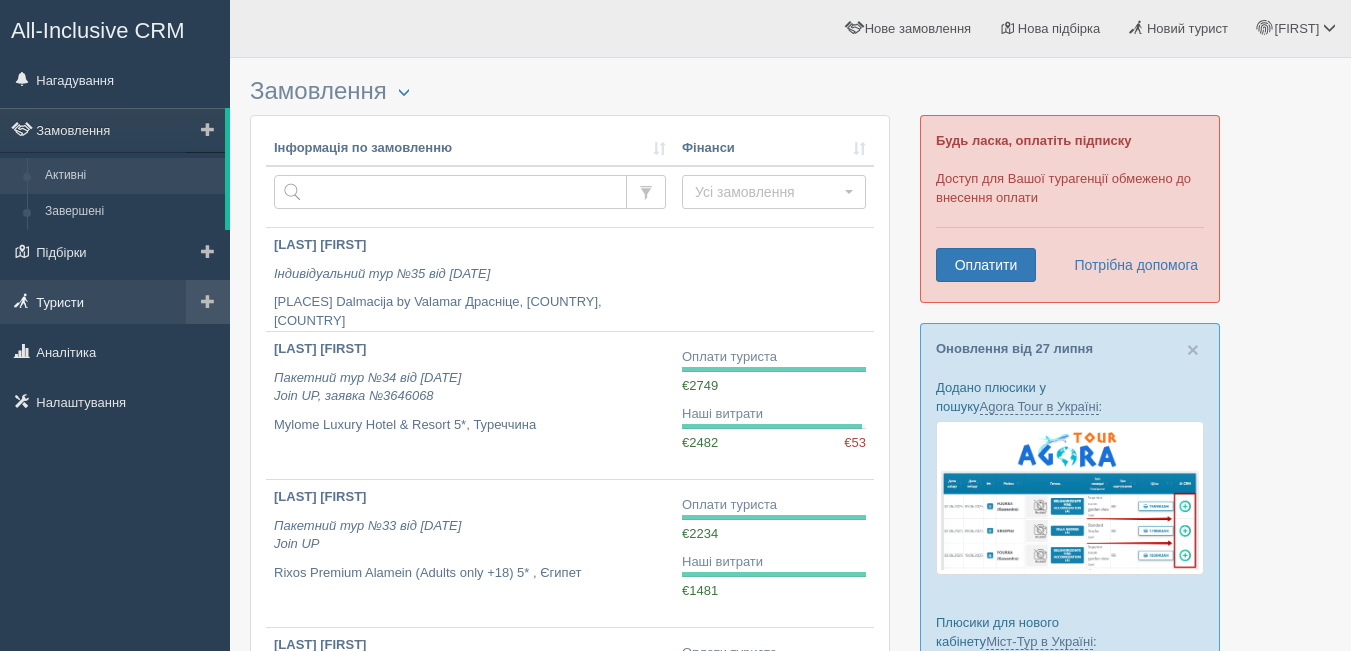 click on "Туристи" at bounding box center (115, 302) 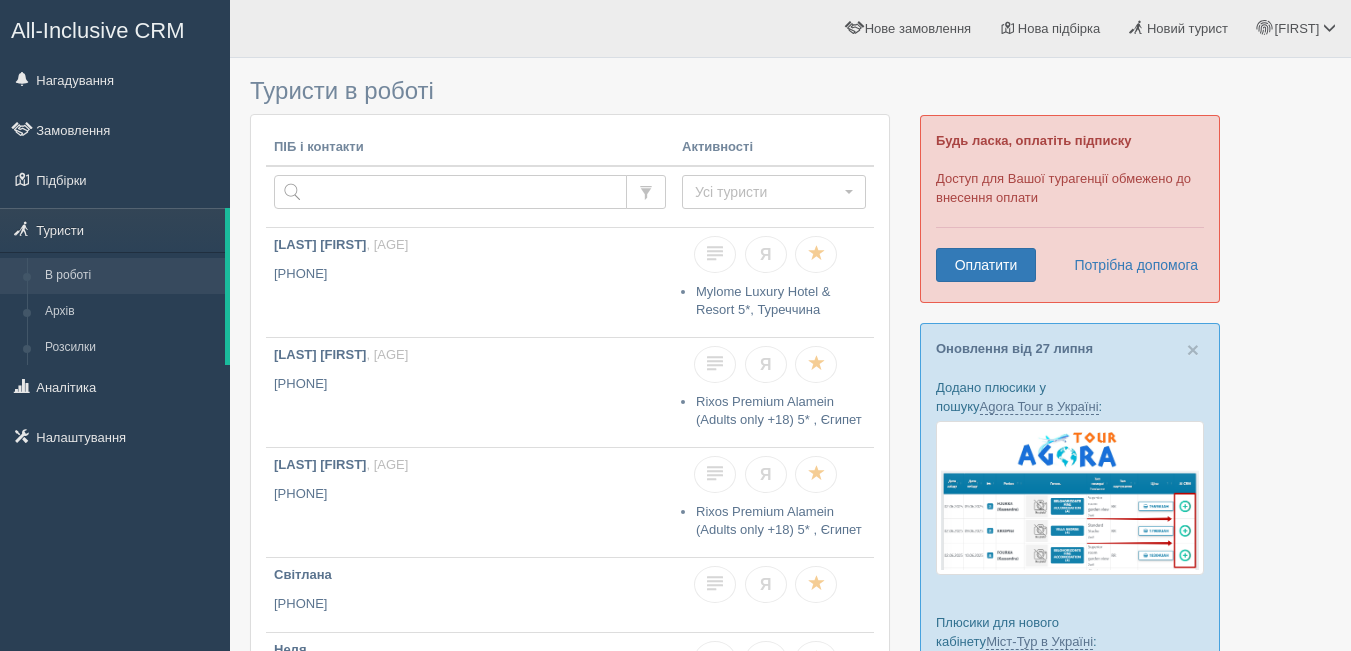 scroll, scrollTop: 0, scrollLeft: 0, axis: both 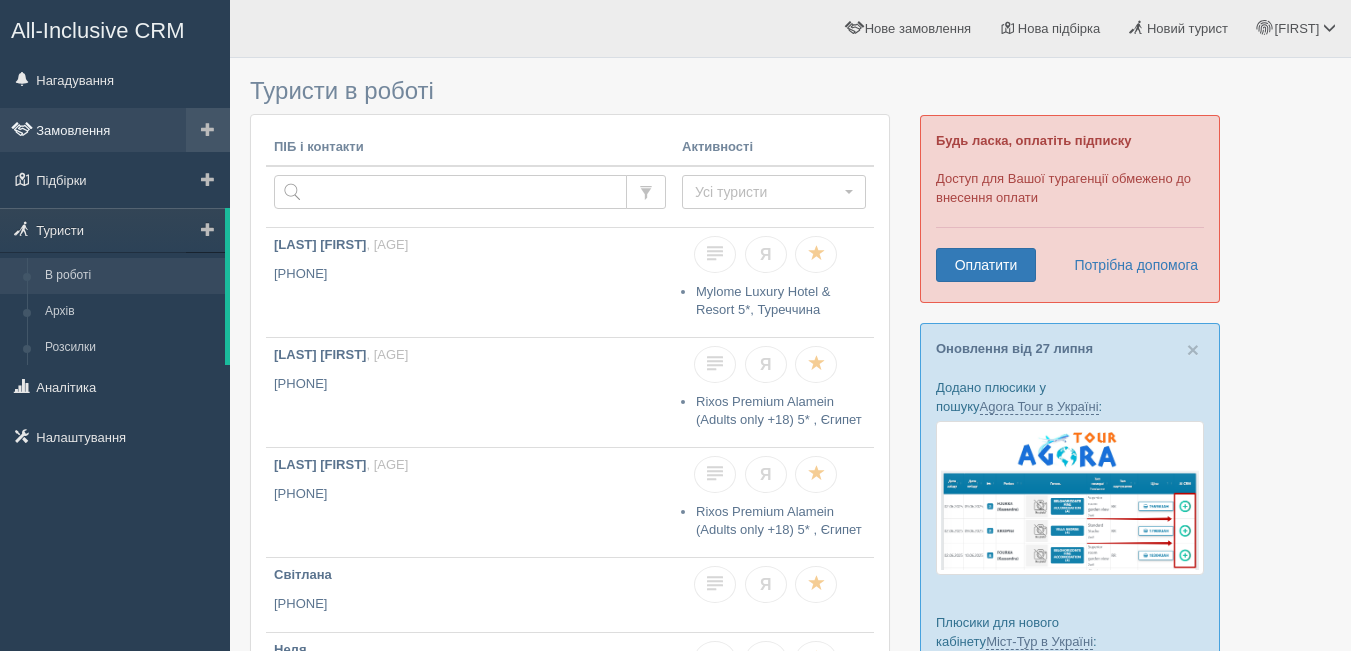 click on "Замовлення" at bounding box center [115, 130] 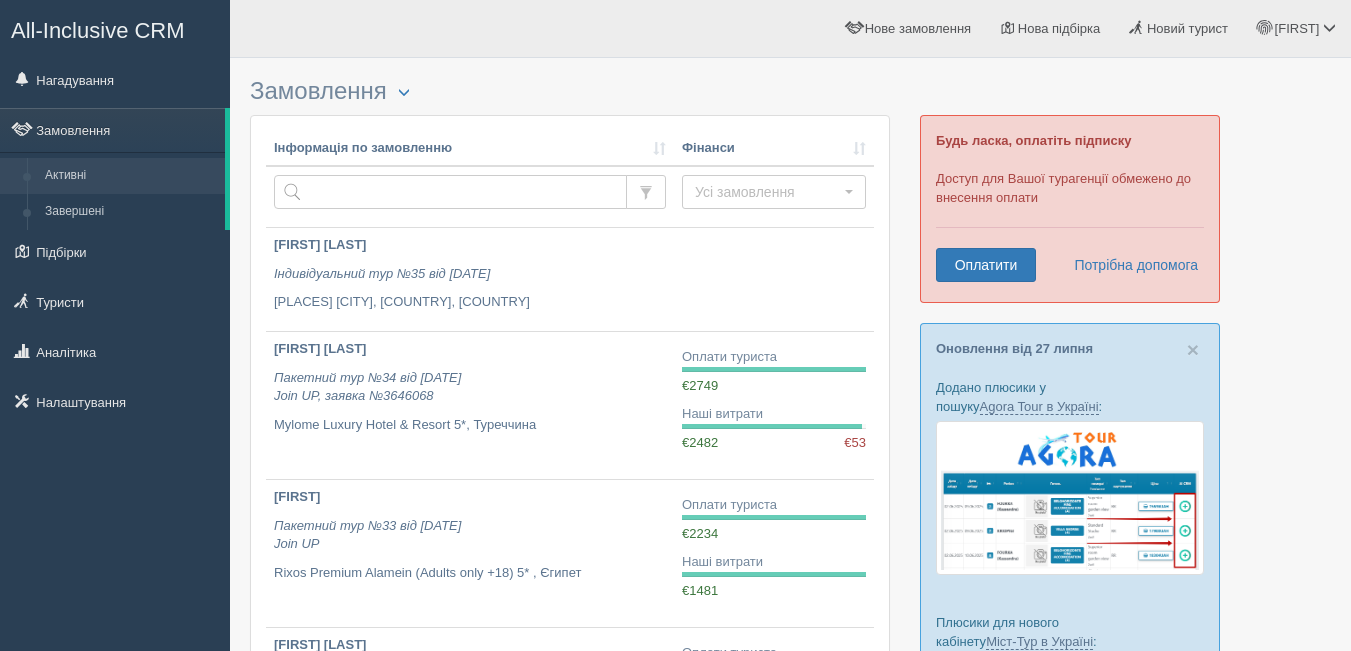 scroll, scrollTop: 0, scrollLeft: 0, axis: both 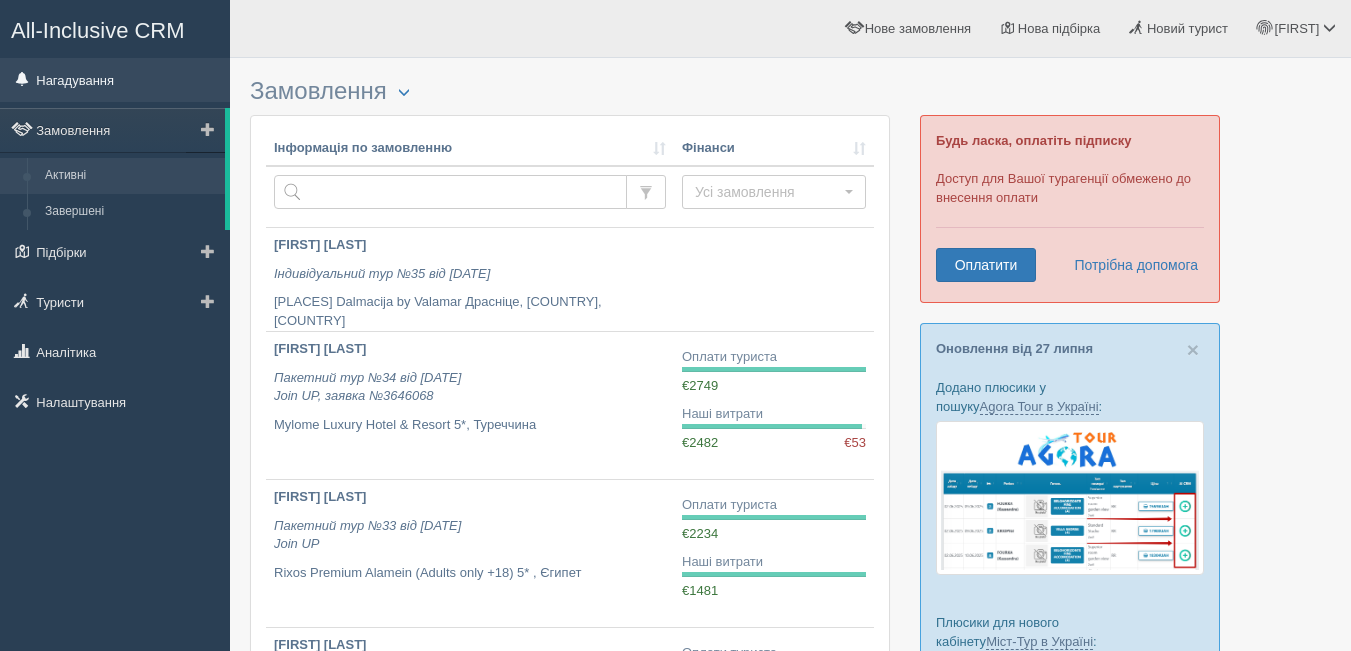 click on "Нагадування" at bounding box center [115, 80] 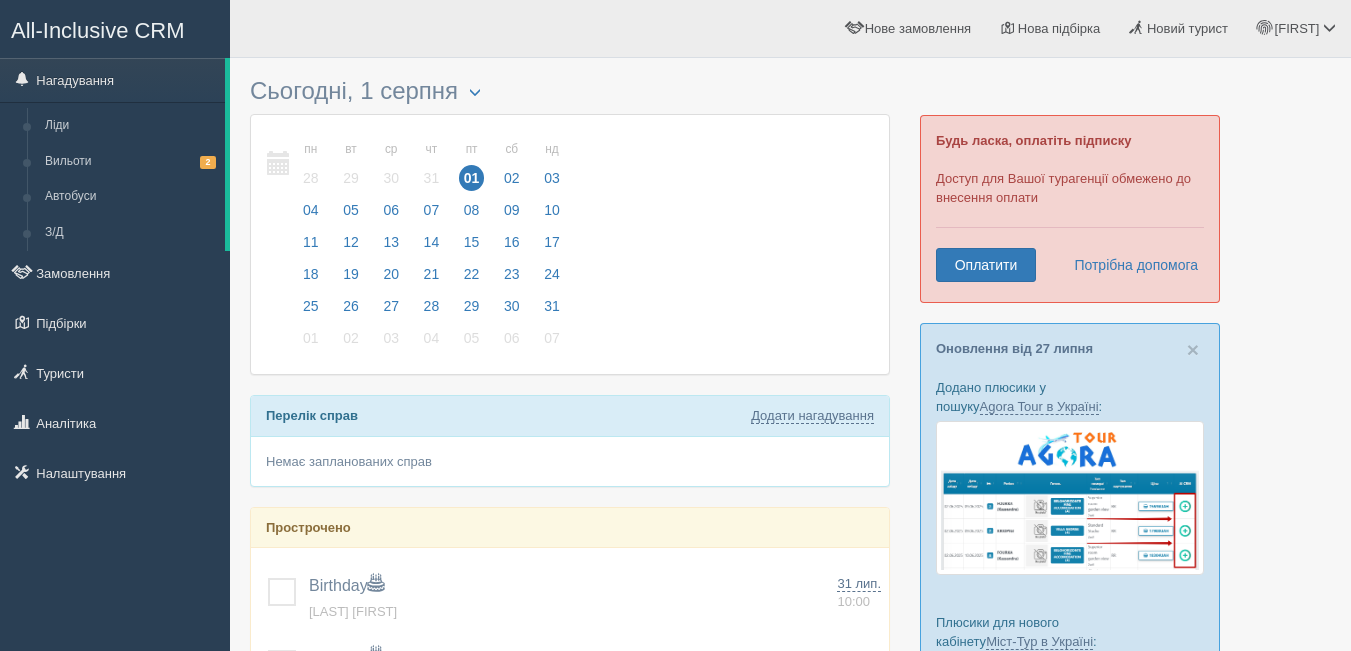 scroll, scrollTop: 0, scrollLeft: 0, axis: both 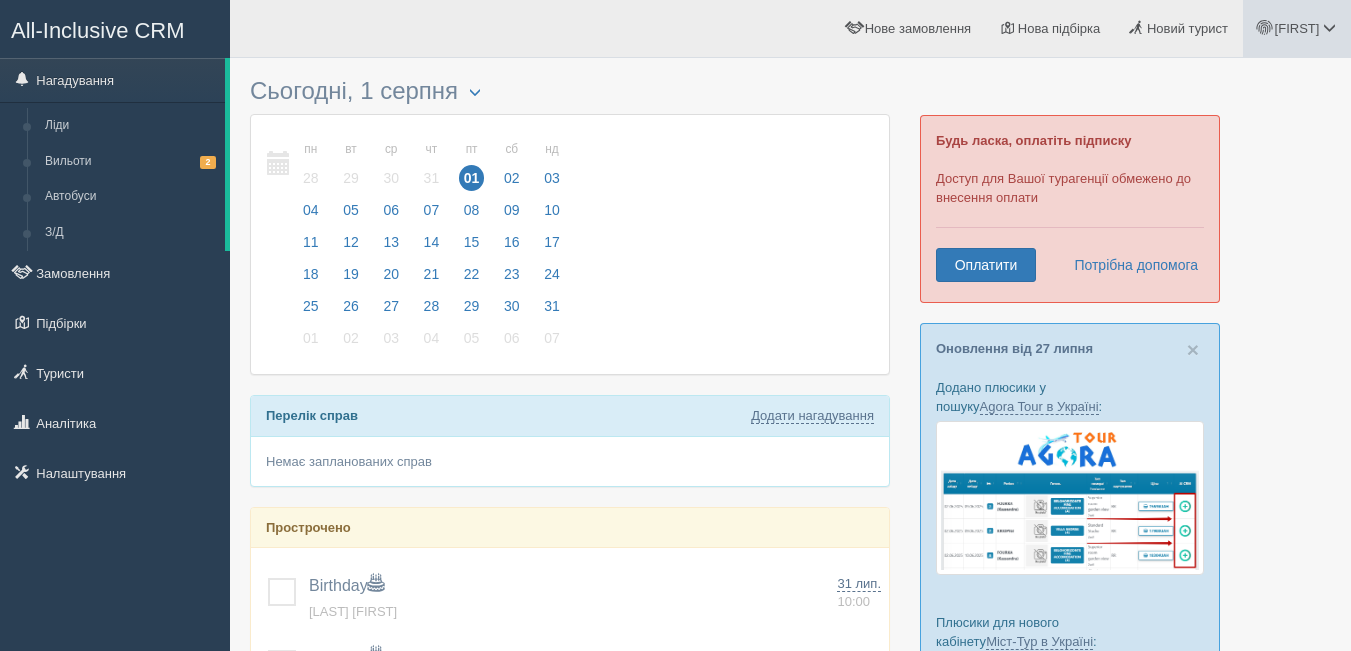 click on "[FIRST]" at bounding box center (1297, 28) 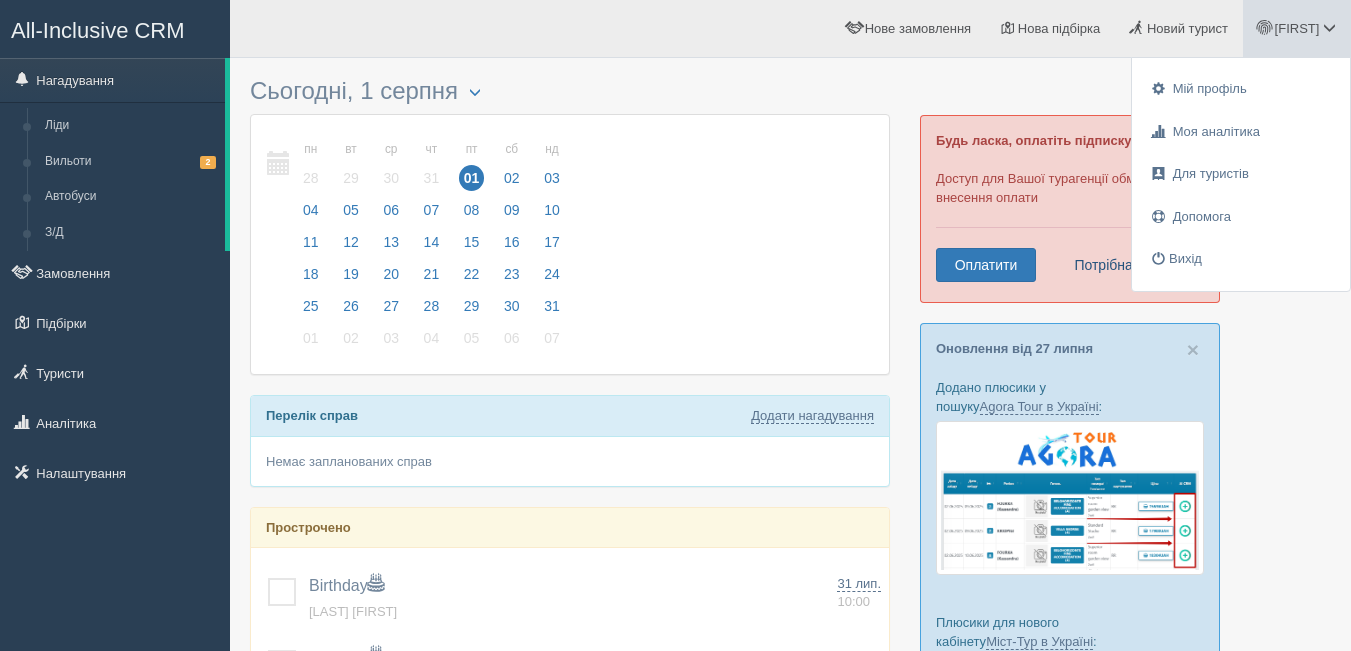 click on "Потрібна допомога" at bounding box center [1130, 265] 